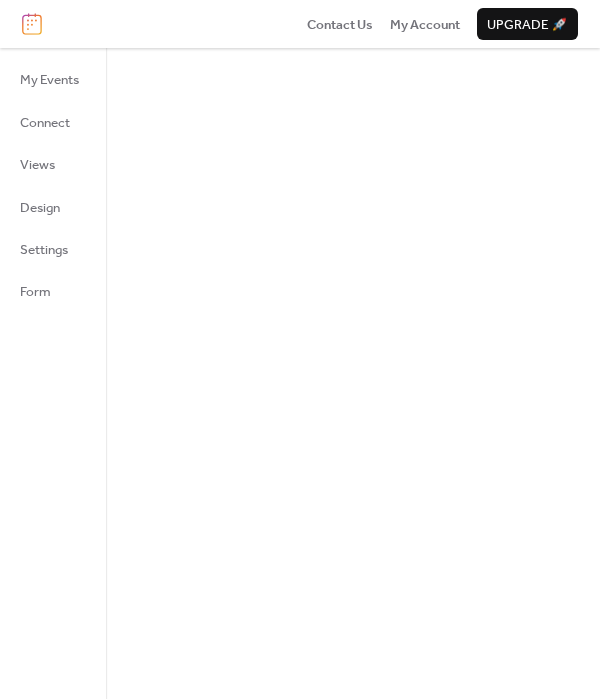 scroll, scrollTop: 0, scrollLeft: 0, axis: both 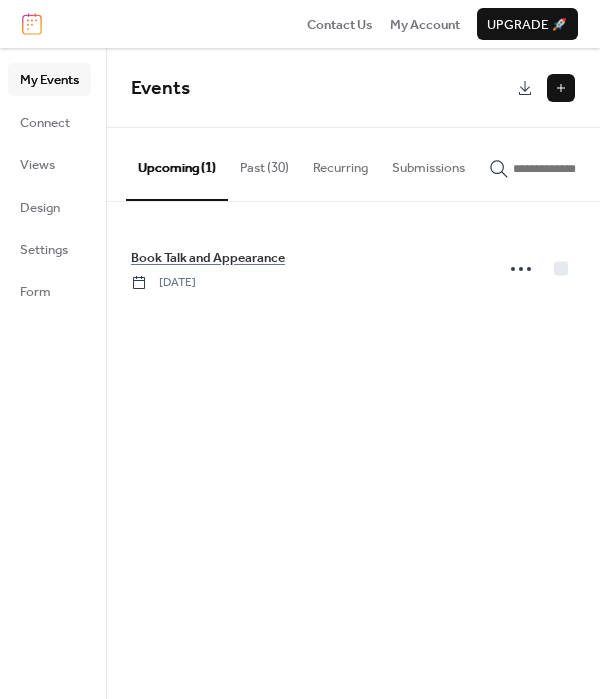 click at bounding box center [561, 88] 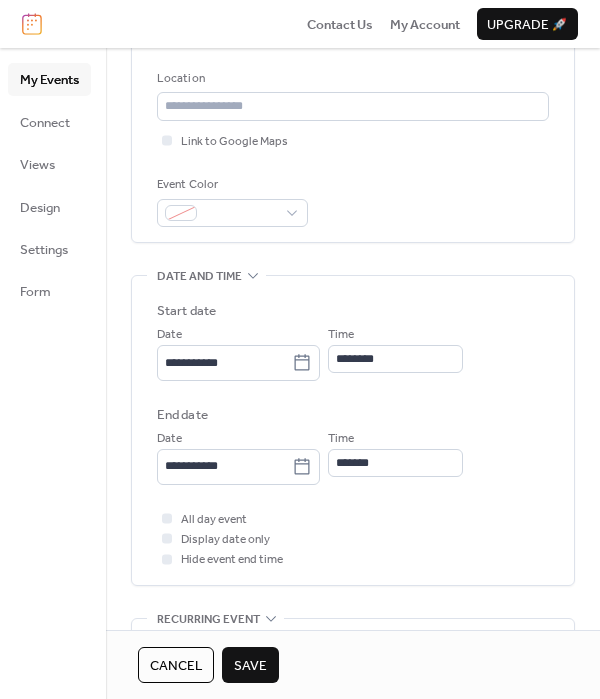 scroll, scrollTop: 422, scrollLeft: 0, axis: vertical 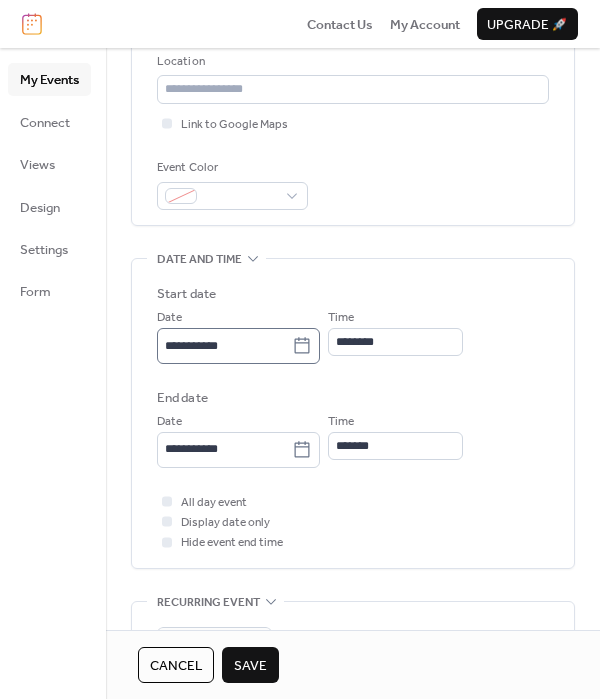 type on "**********" 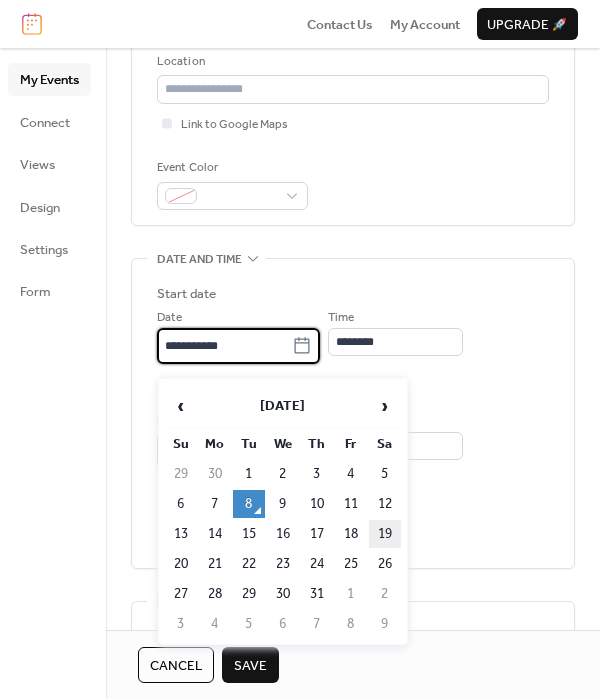 click on "19" at bounding box center [385, 534] 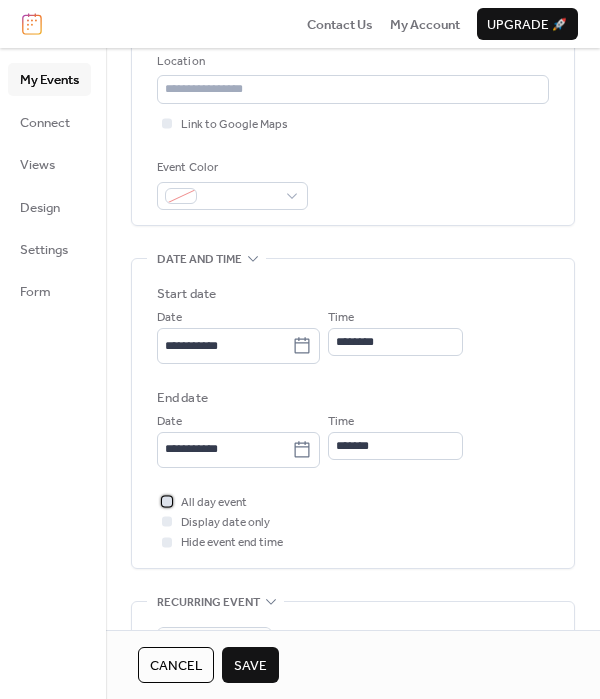 click at bounding box center (167, 501) 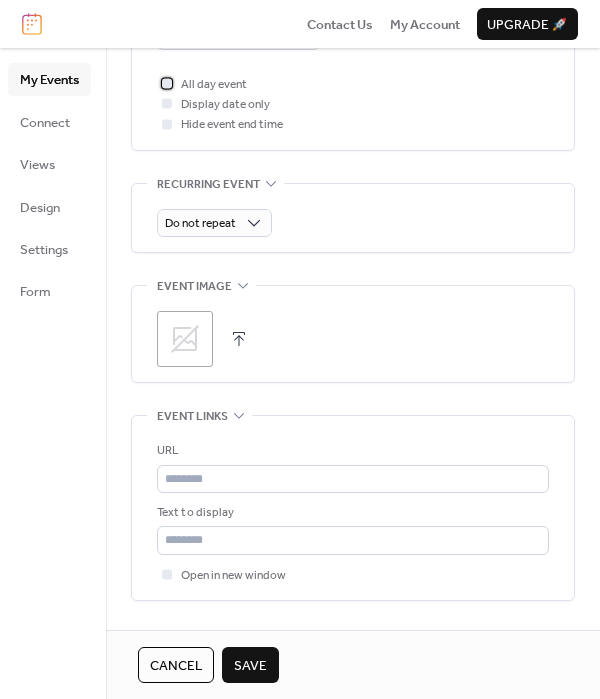scroll, scrollTop: 846, scrollLeft: 0, axis: vertical 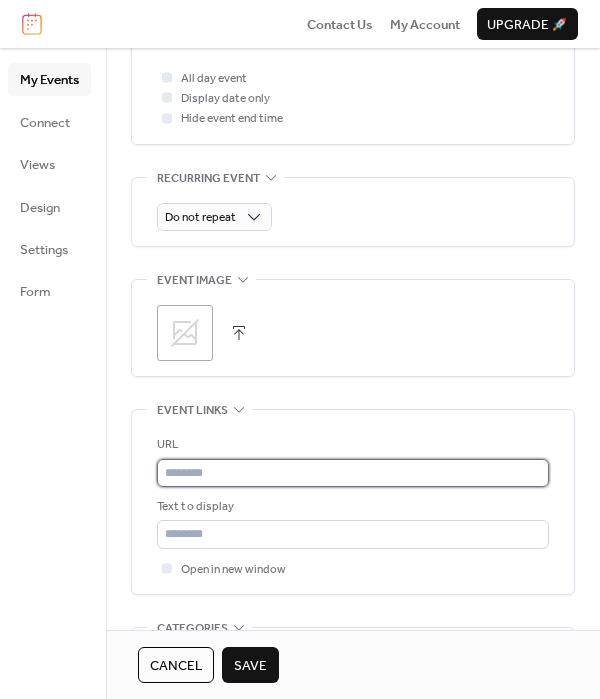 click at bounding box center (353, 473) 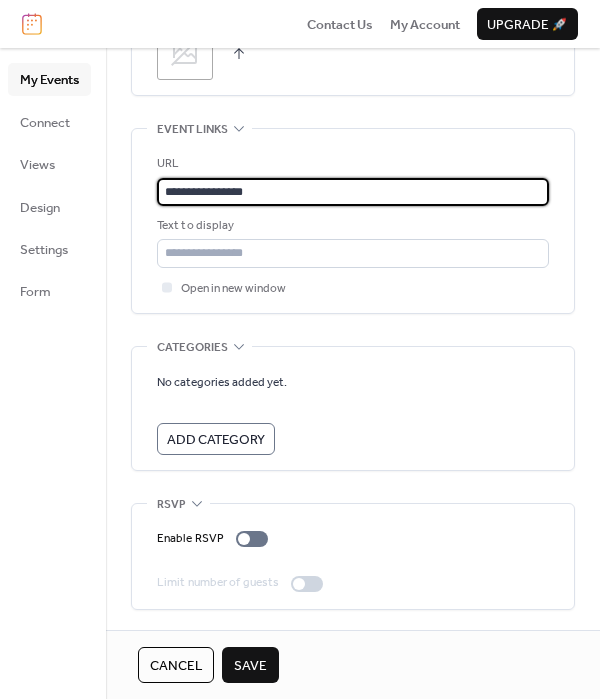 scroll, scrollTop: 1144, scrollLeft: 0, axis: vertical 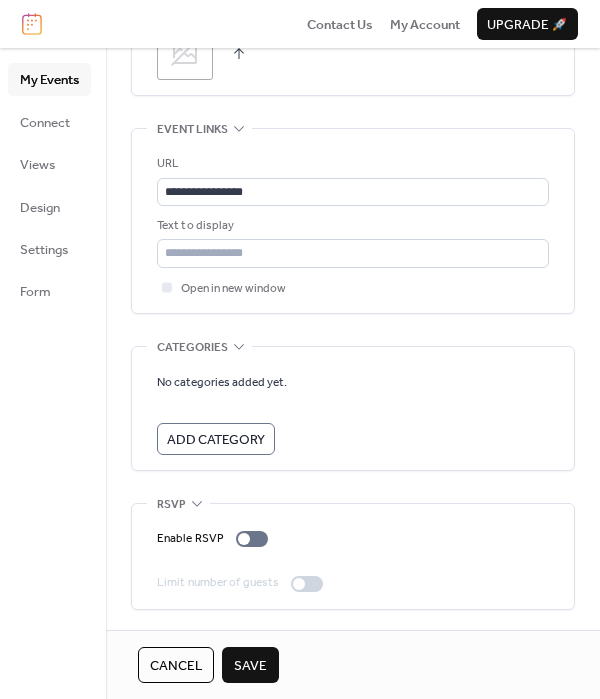 click on "Save" at bounding box center (250, 666) 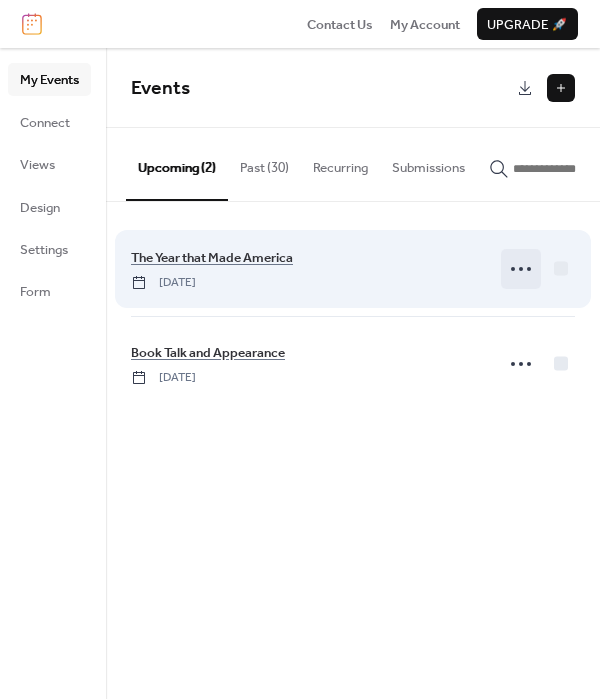 click 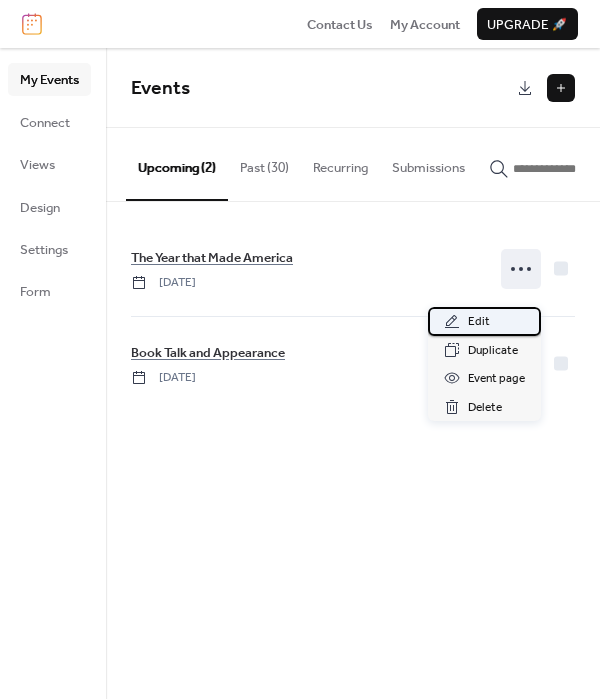 click on "Edit" at bounding box center (479, 322) 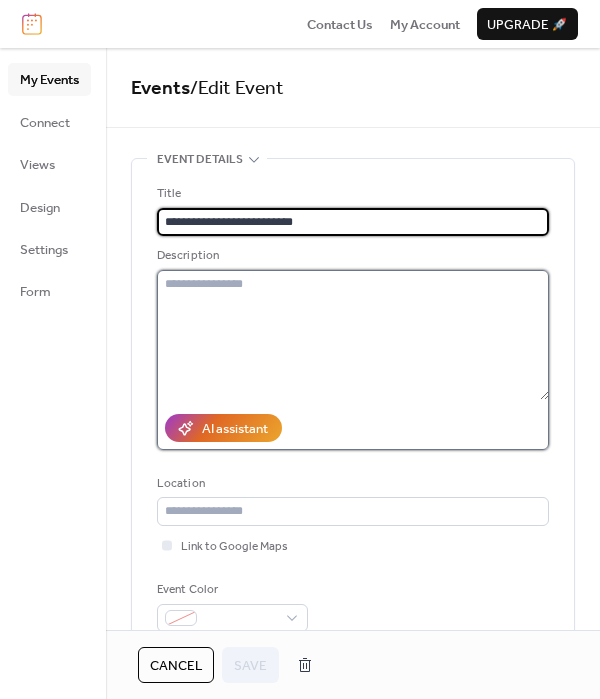 click at bounding box center [353, 335] 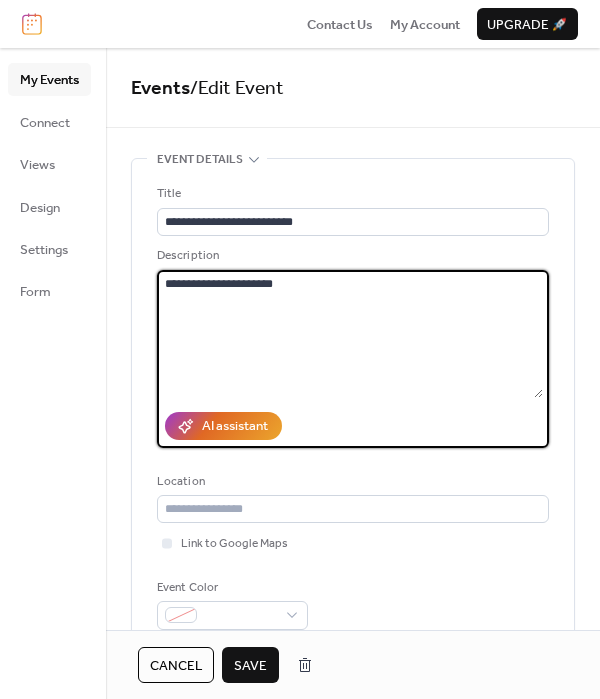 type on "**********" 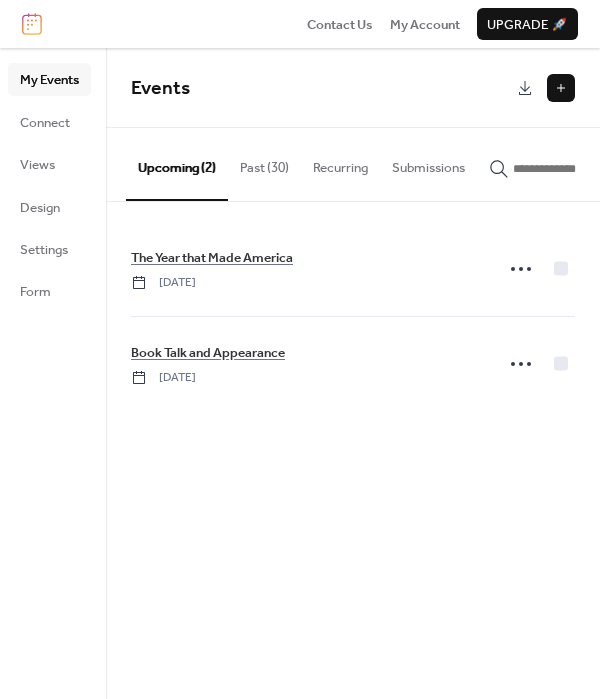 click at bounding box center (561, 88) 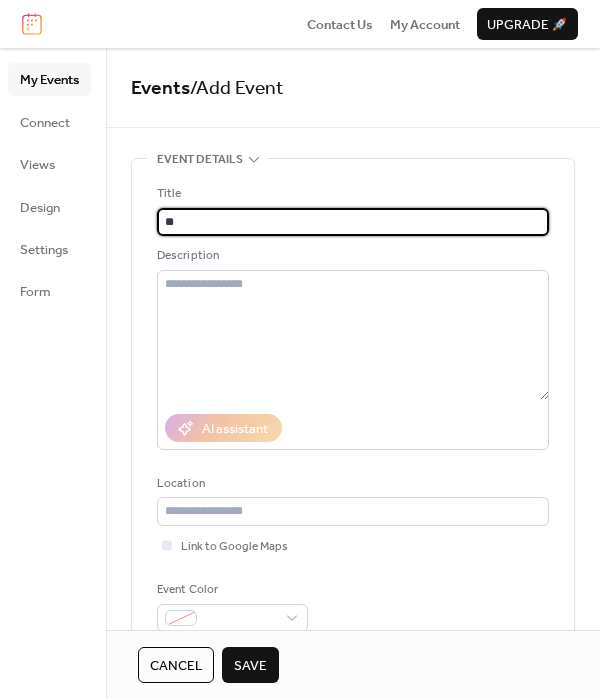type on "*" 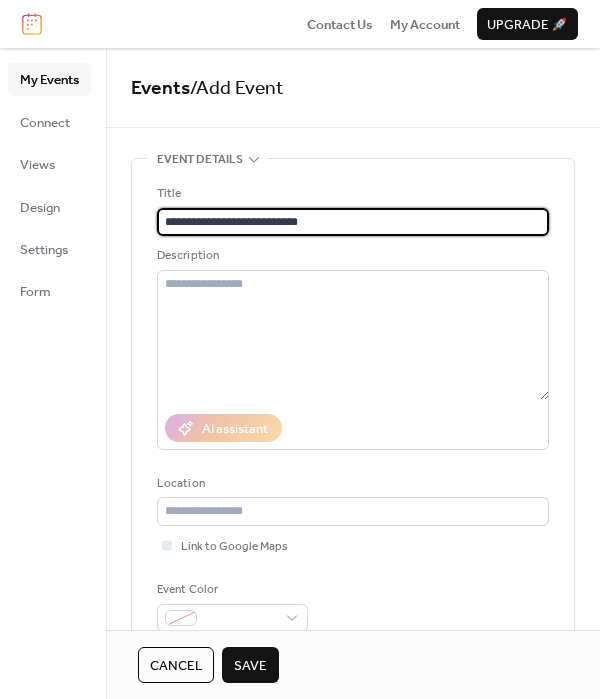 type on "**********" 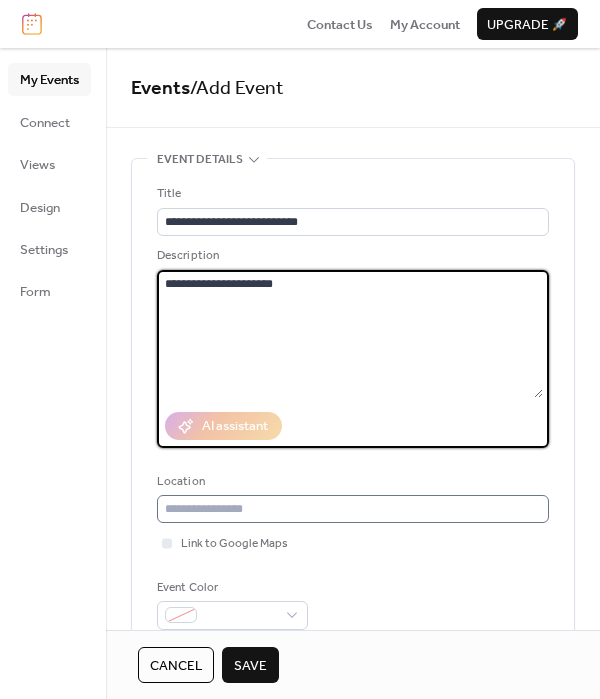 type on "**********" 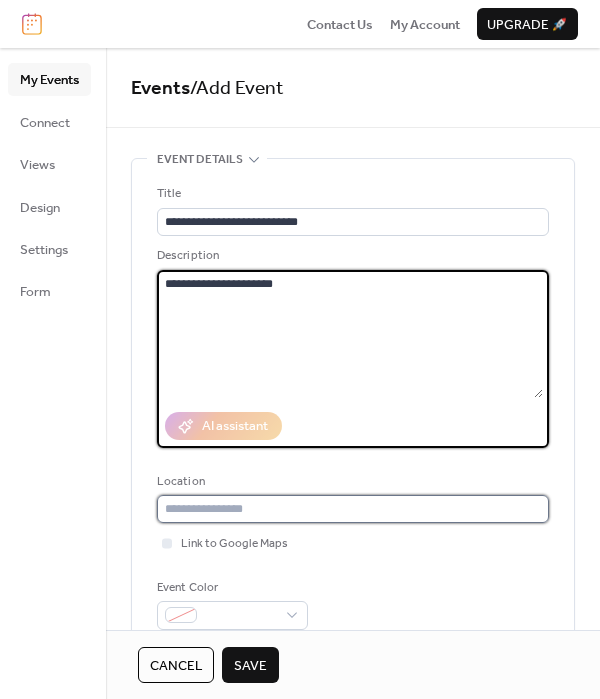 click at bounding box center (353, 509) 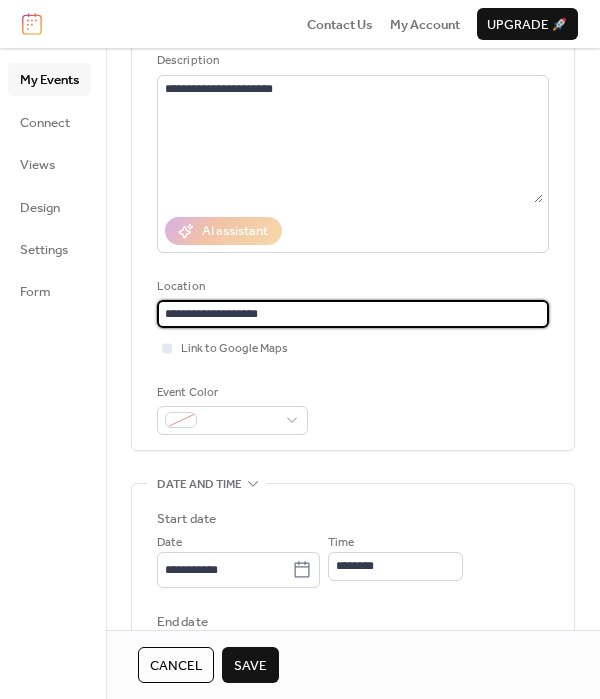 scroll, scrollTop: 274, scrollLeft: 0, axis: vertical 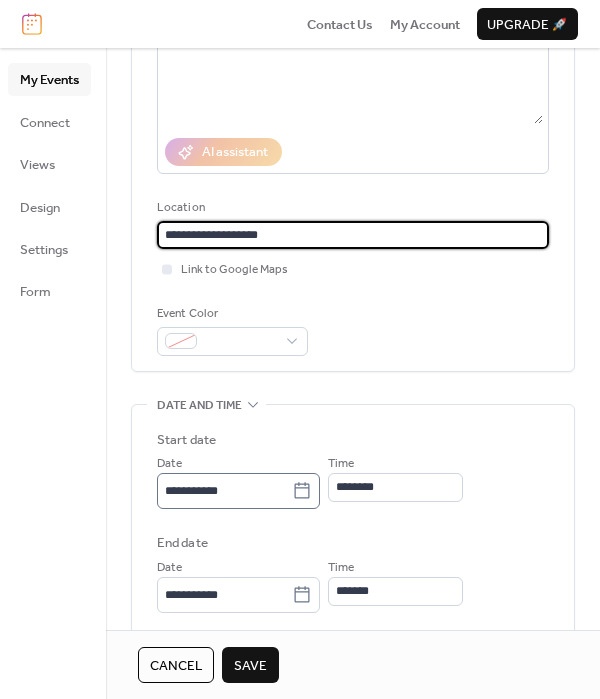 type on "**********" 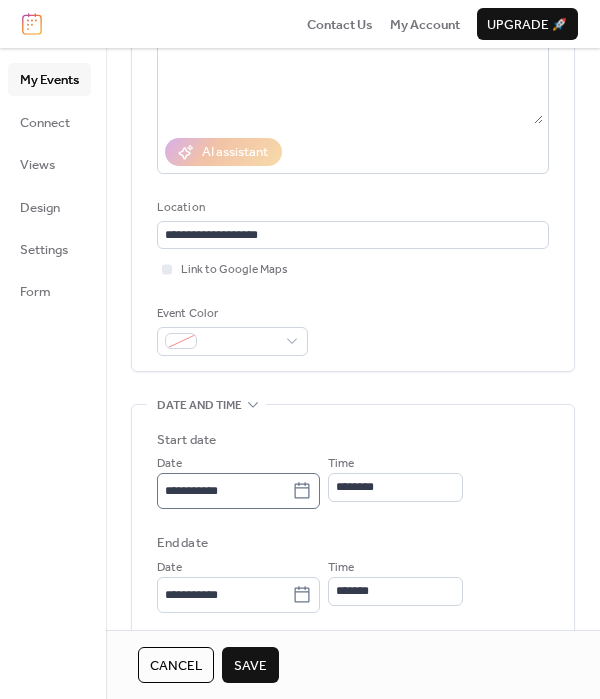 click 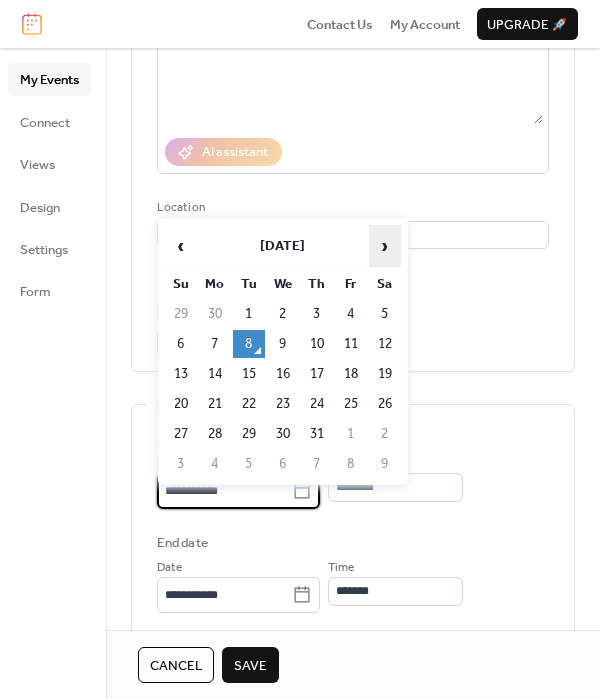 click on "›" at bounding box center (385, 246) 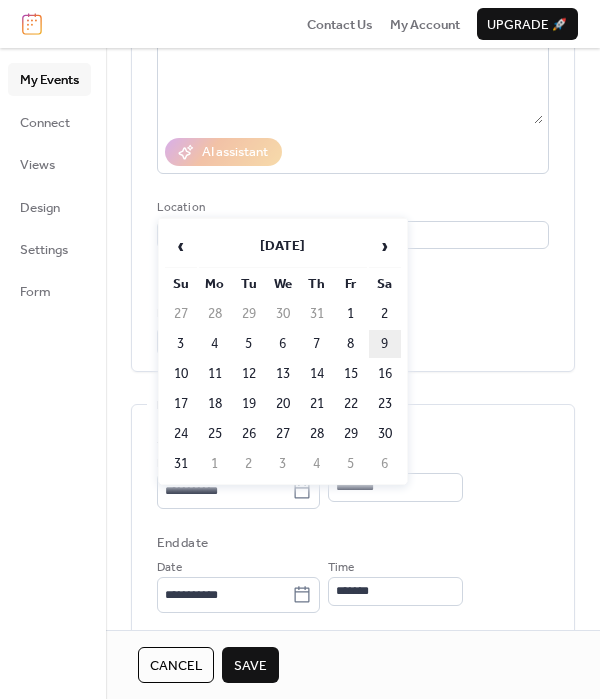 click on "9" at bounding box center [385, 344] 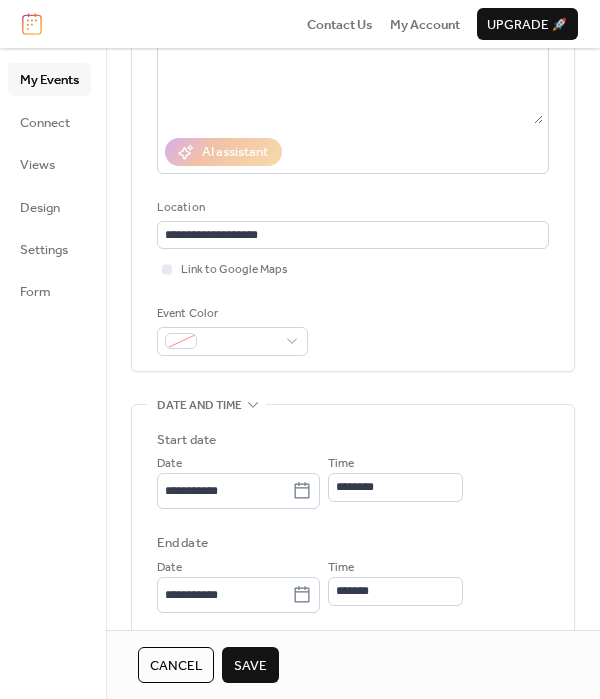 type on "**********" 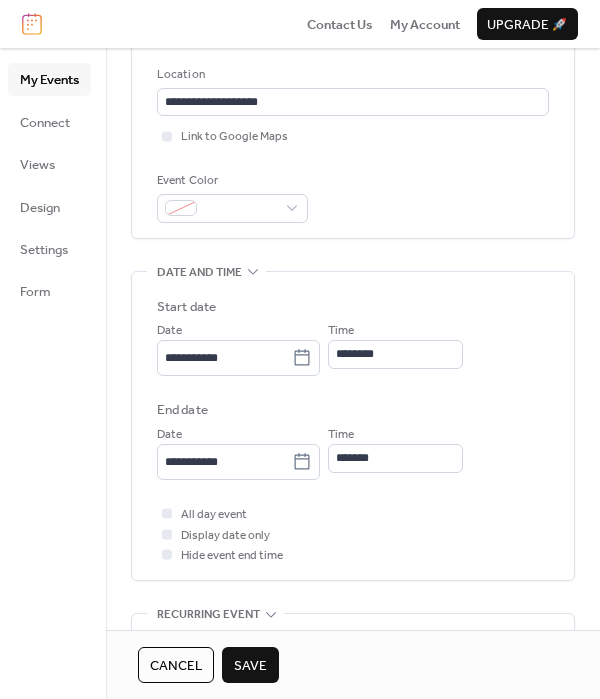 scroll, scrollTop: 408, scrollLeft: 0, axis: vertical 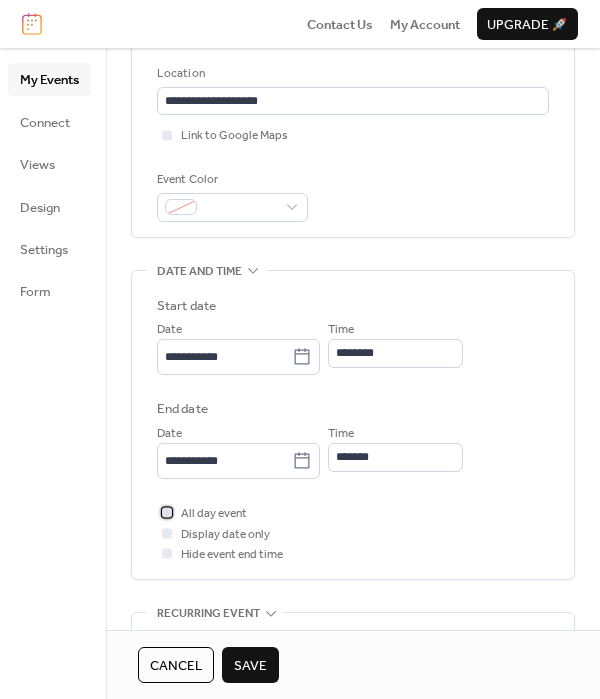 click at bounding box center [167, 513] 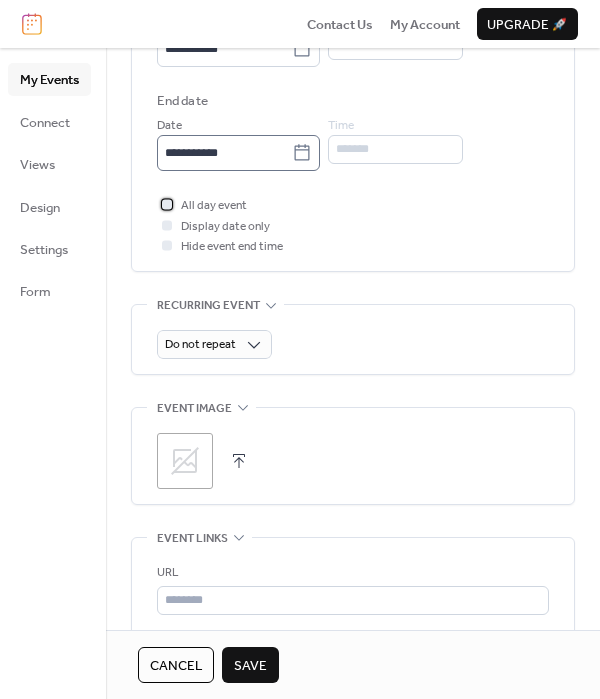 scroll, scrollTop: 958, scrollLeft: 0, axis: vertical 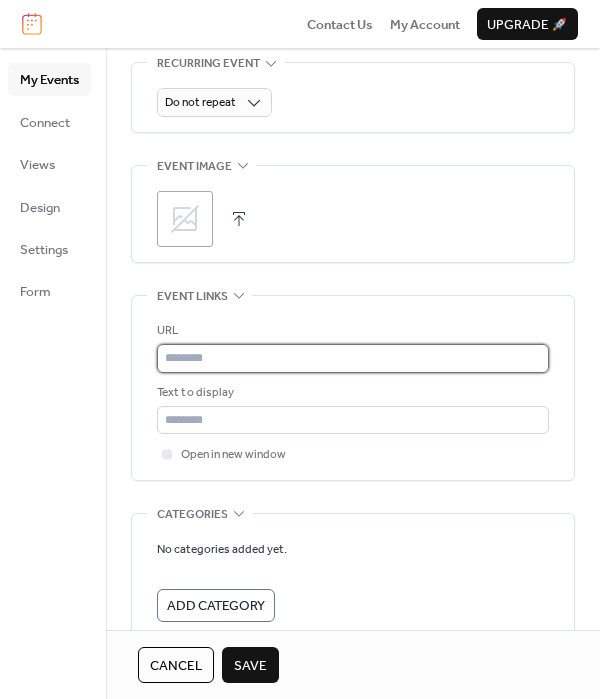click at bounding box center [353, 358] 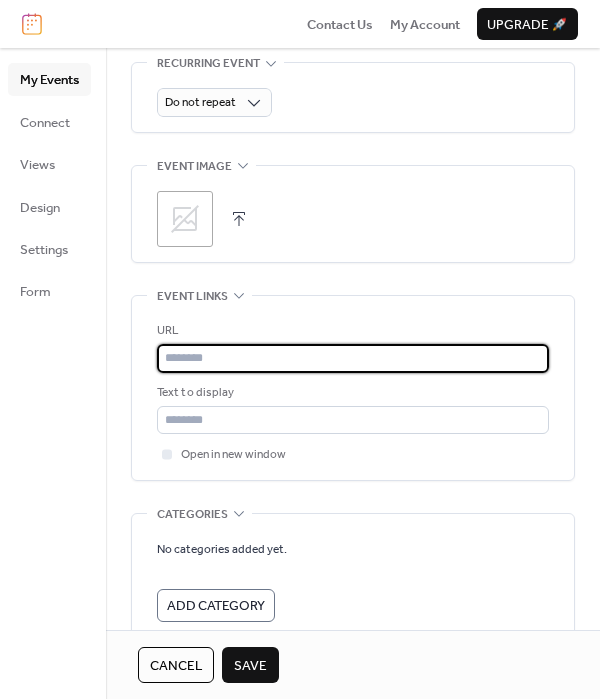 paste on "**********" 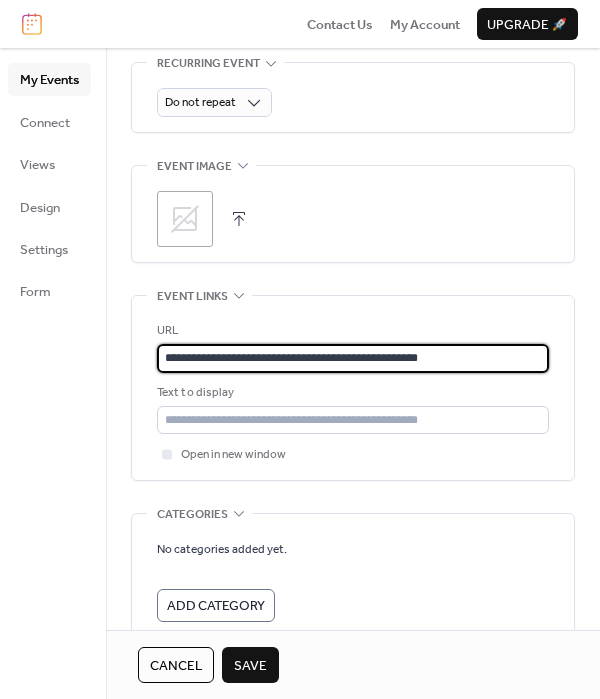 type on "**********" 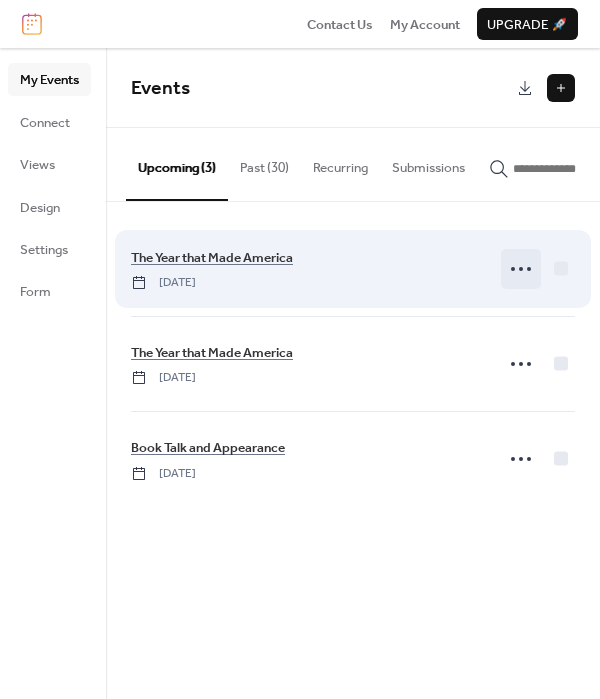 click 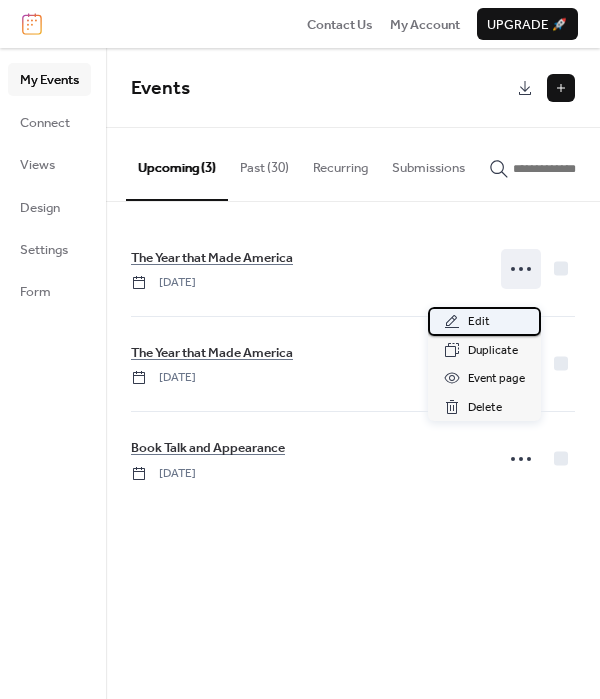 click on "Edit" at bounding box center [484, 321] 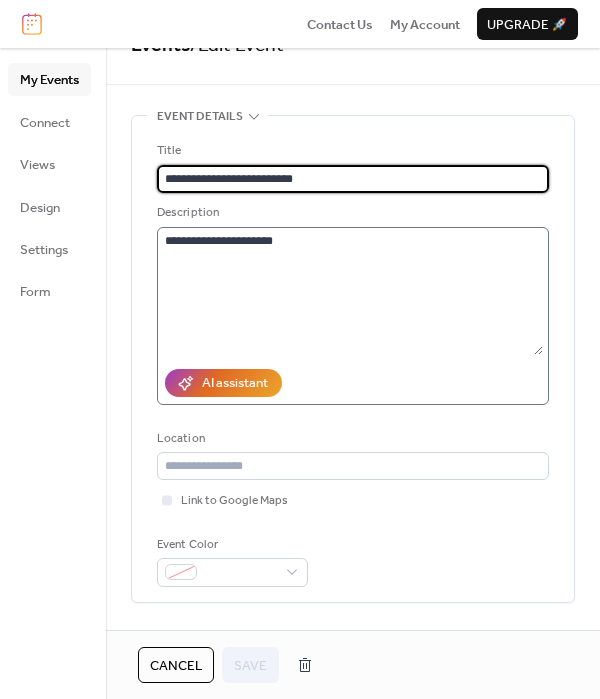 scroll, scrollTop: 108, scrollLeft: 0, axis: vertical 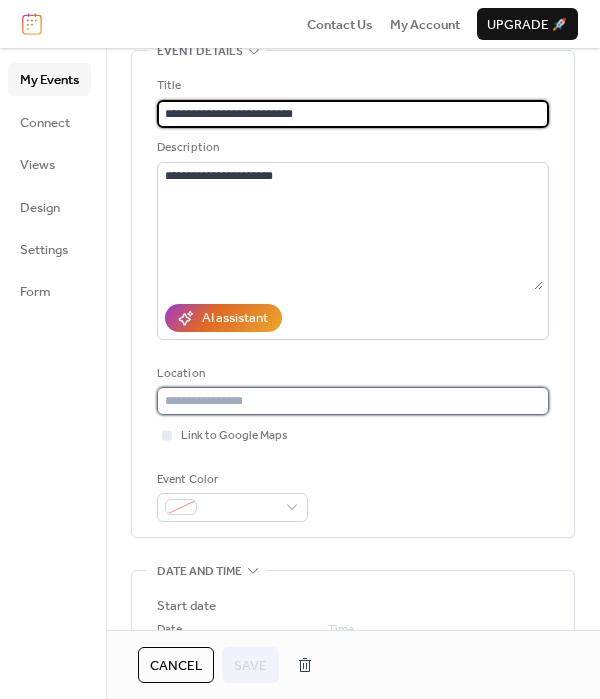 click at bounding box center [353, 401] 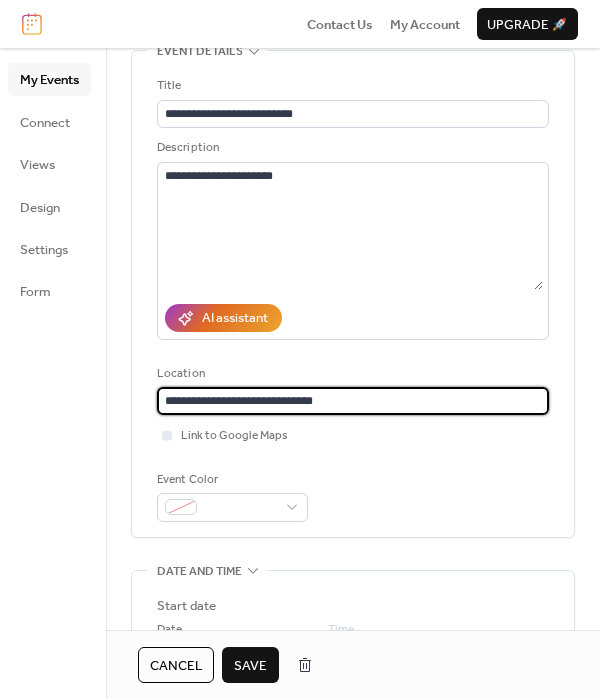 type on "**********" 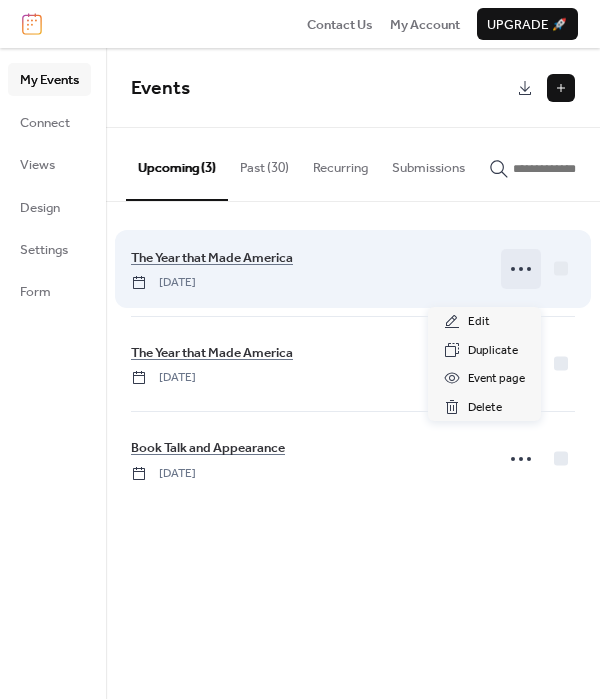 click 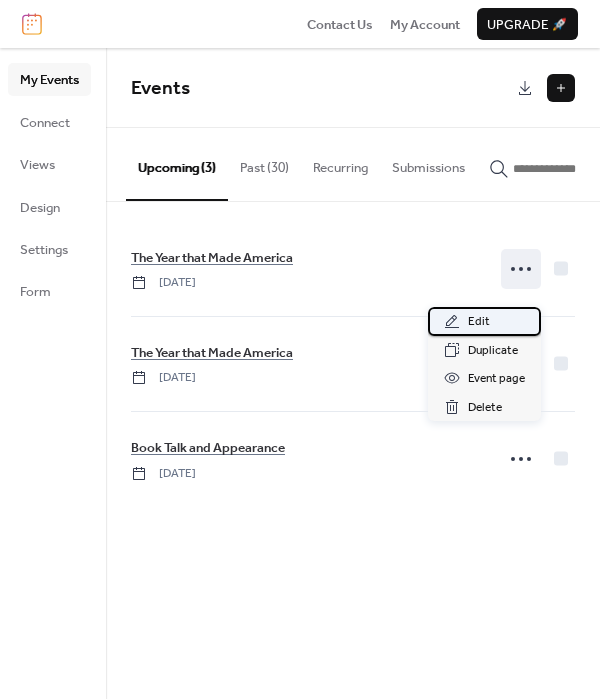 click on "Edit" at bounding box center (484, 321) 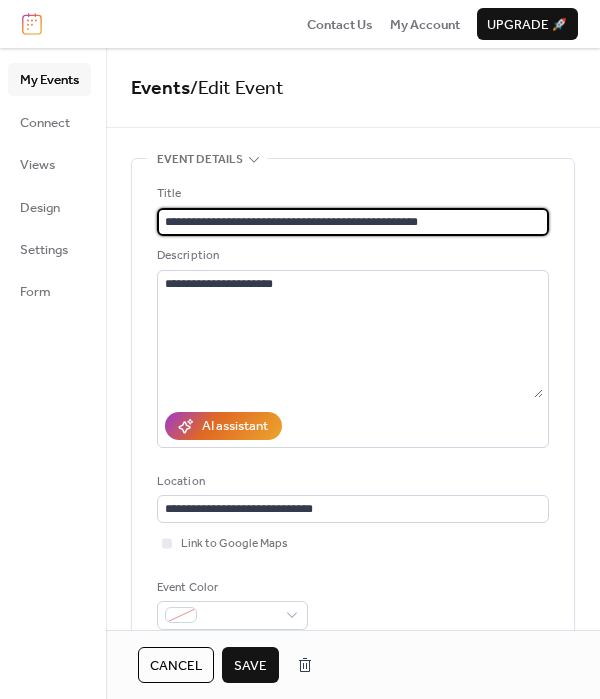 type on "**********" 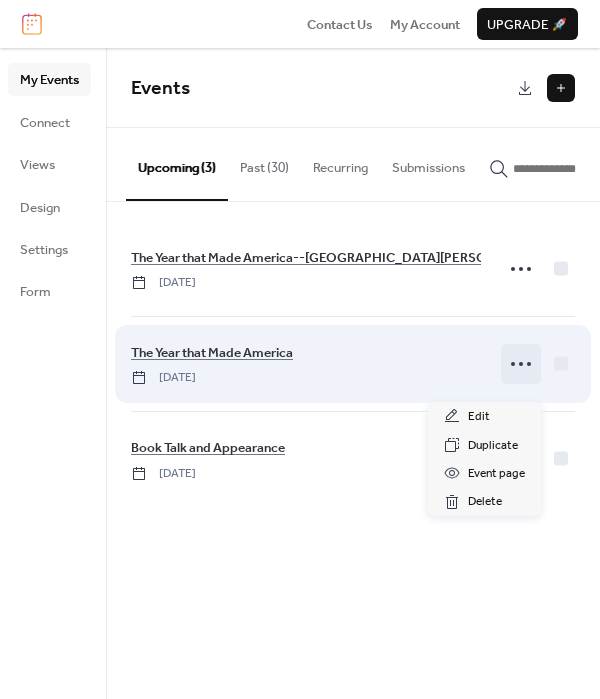 click 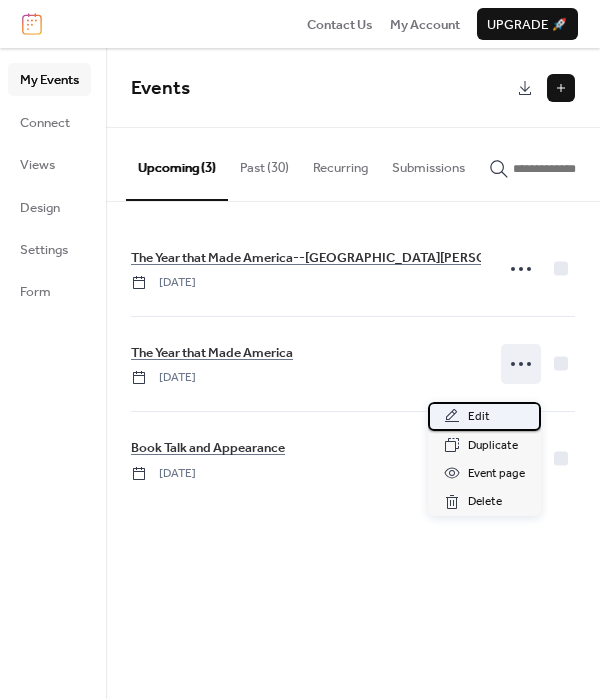 click on "Edit" at bounding box center [484, 416] 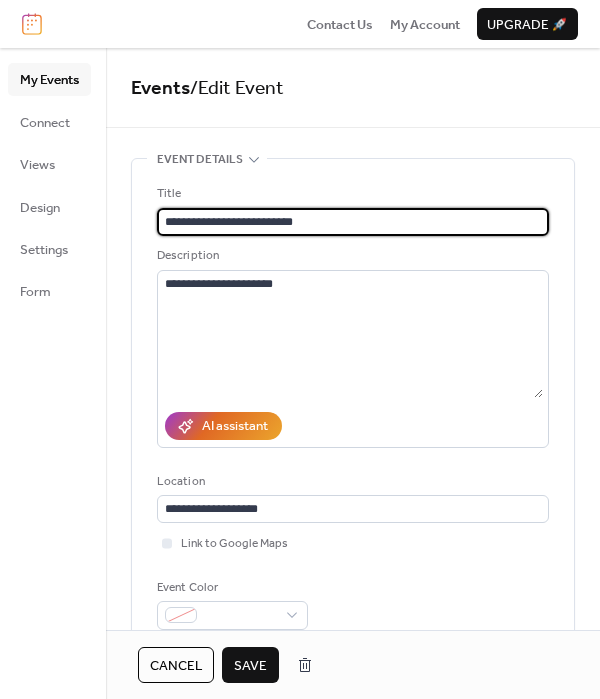 type on "**********" 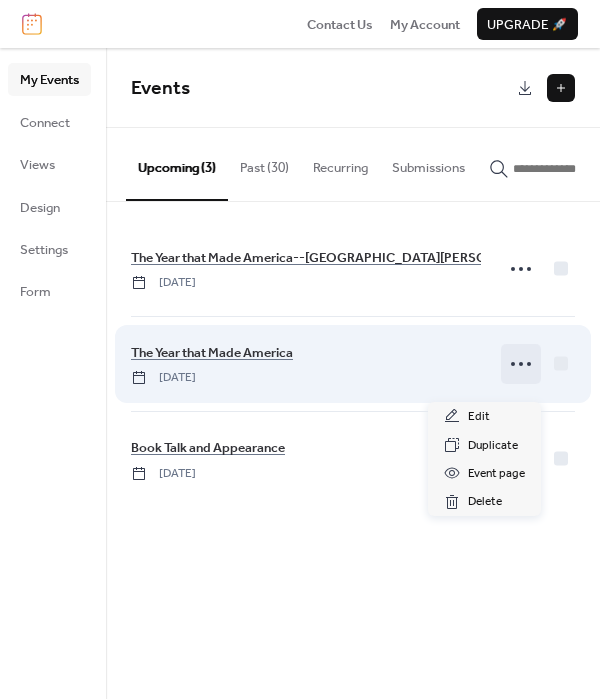 click 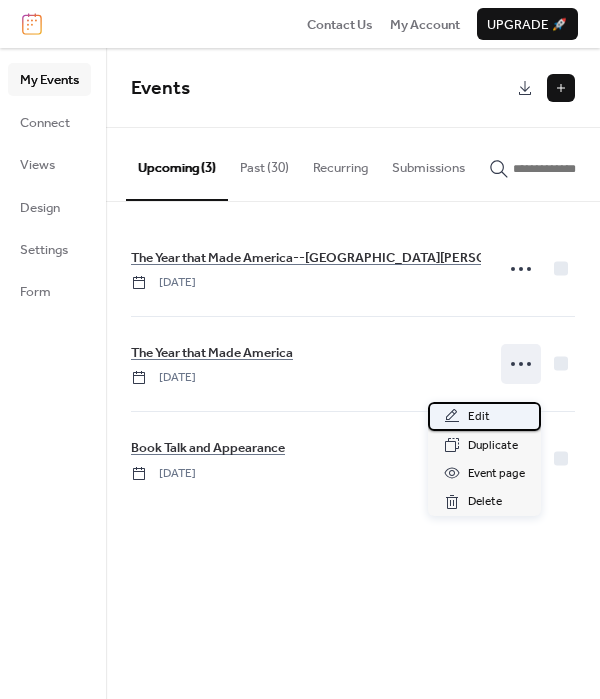 click on "Edit" at bounding box center (484, 416) 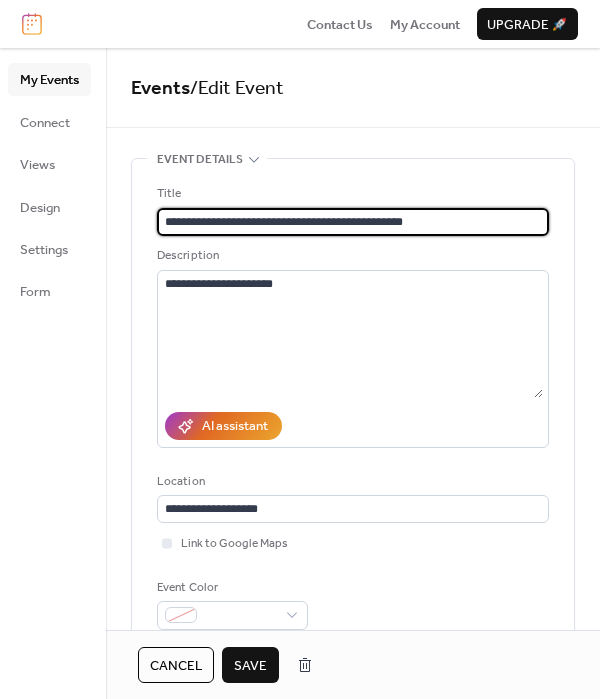 type on "**********" 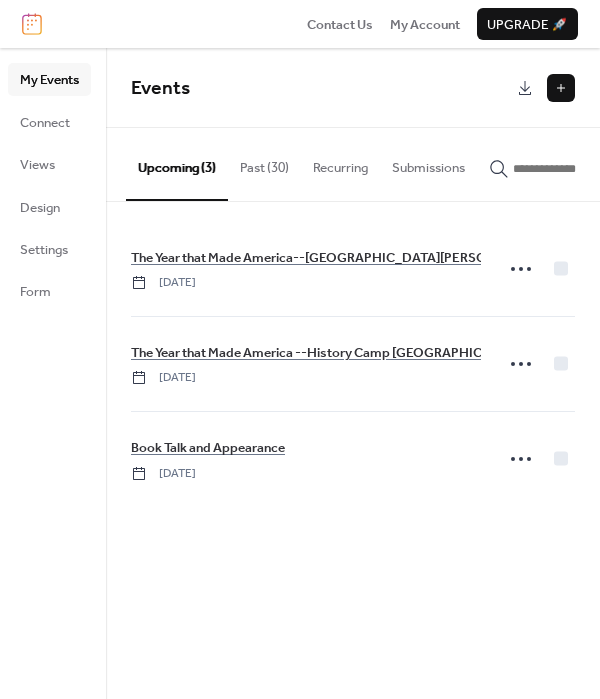 click at bounding box center [561, 88] 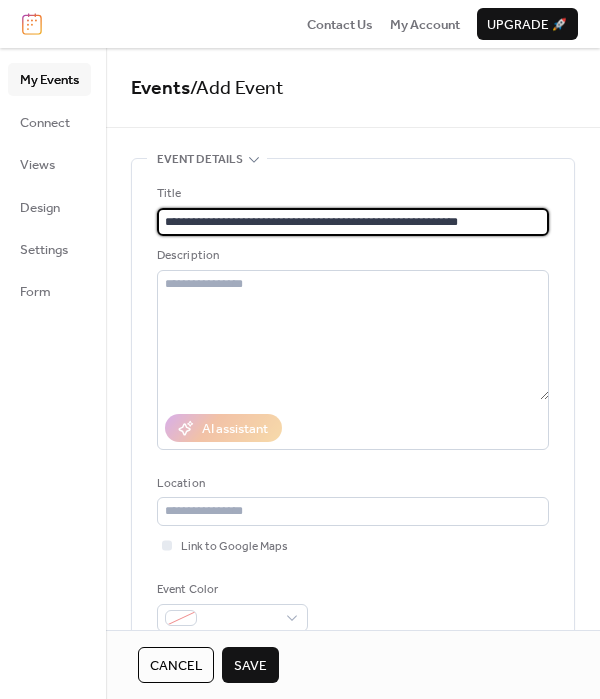 type on "**********" 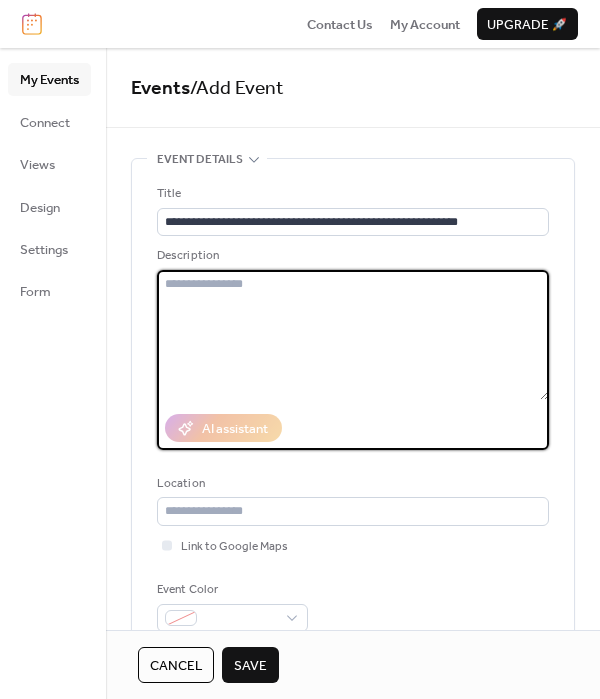 type on "*" 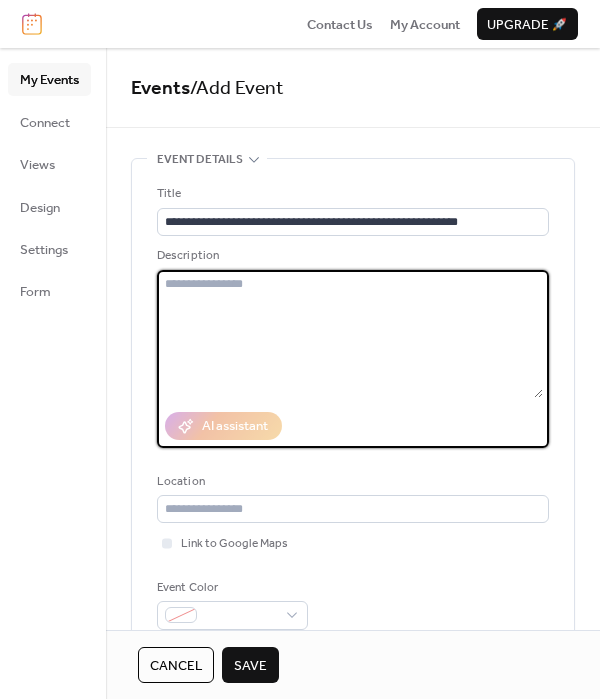 type on "*" 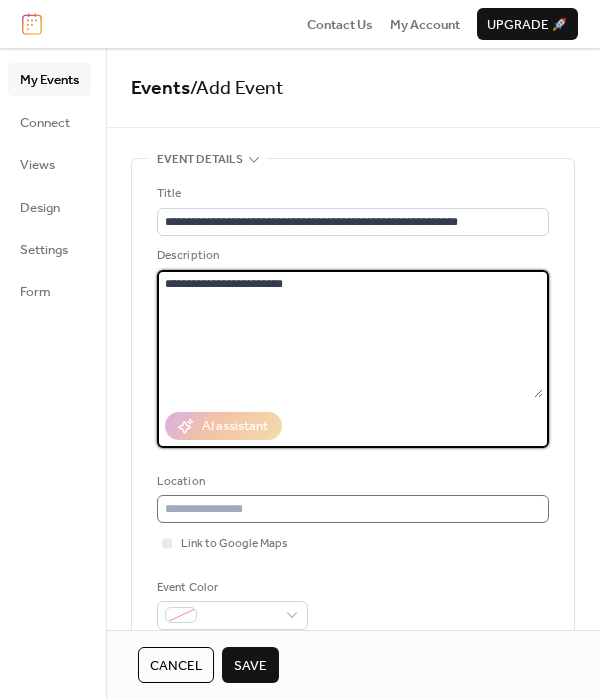 type on "**********" 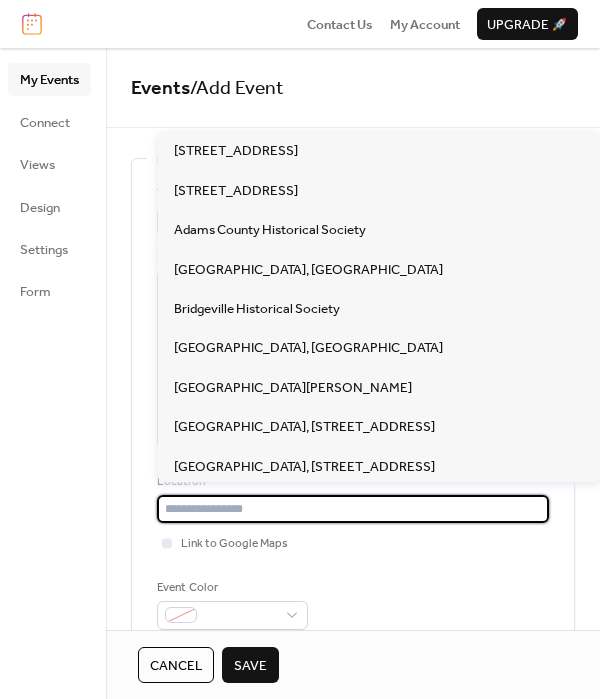 click at bounding box center (353, 509) 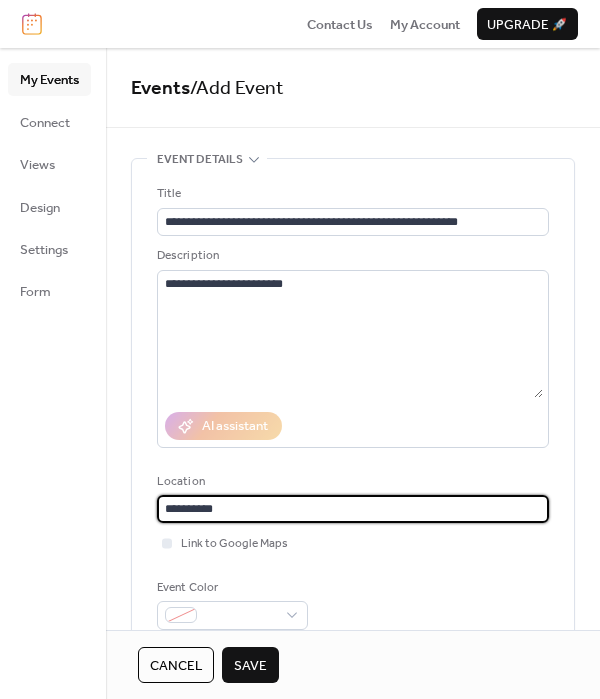 type on "**********" 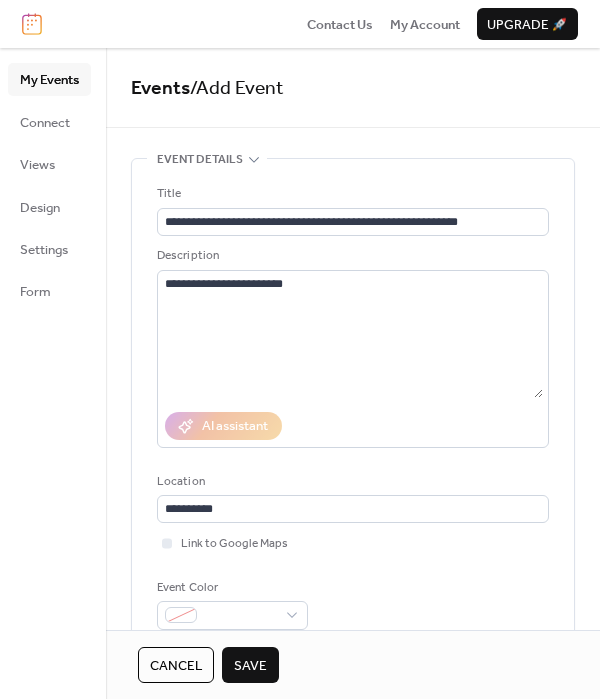 click on "Save" at bounding box center [250, 666] 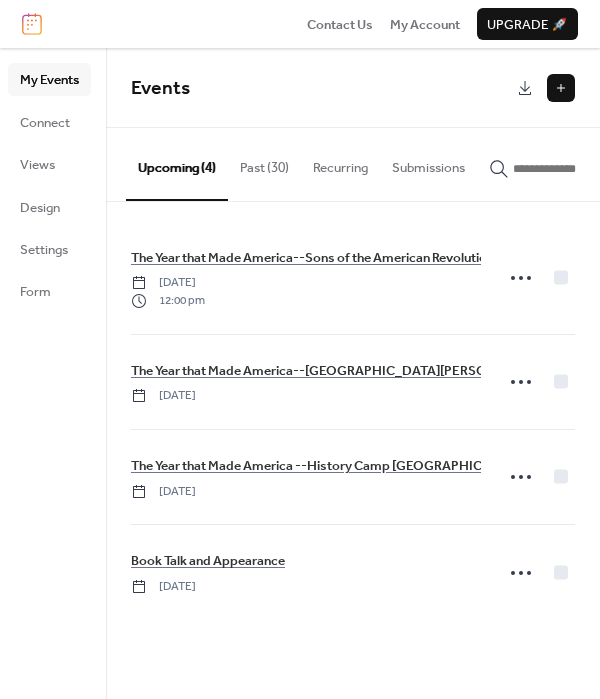 click at bounding box center (561, 88) 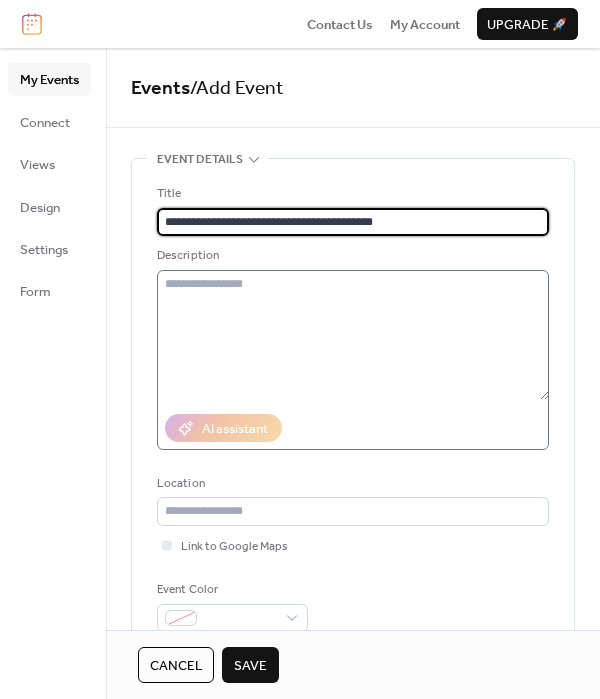 type on "**********" 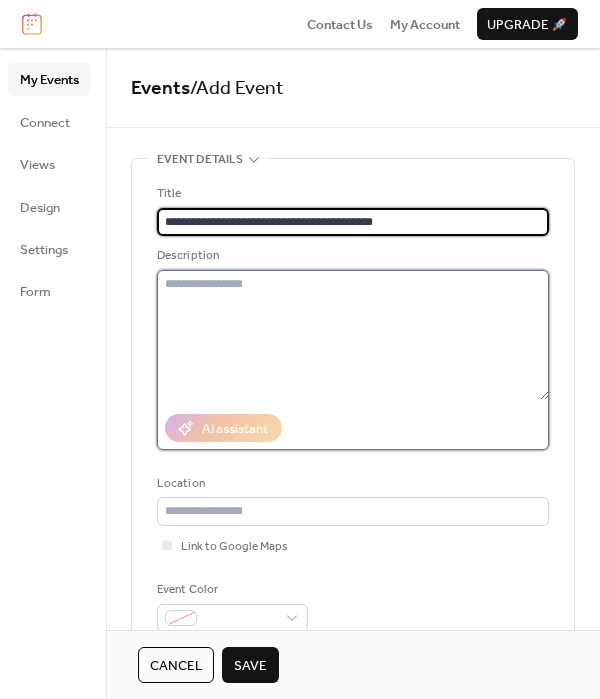 click at bounding box center (353, 335) 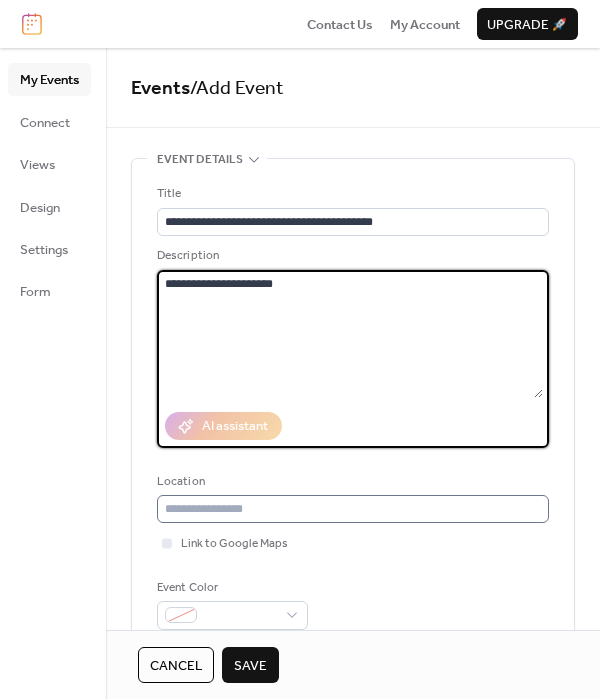 type on "**********" 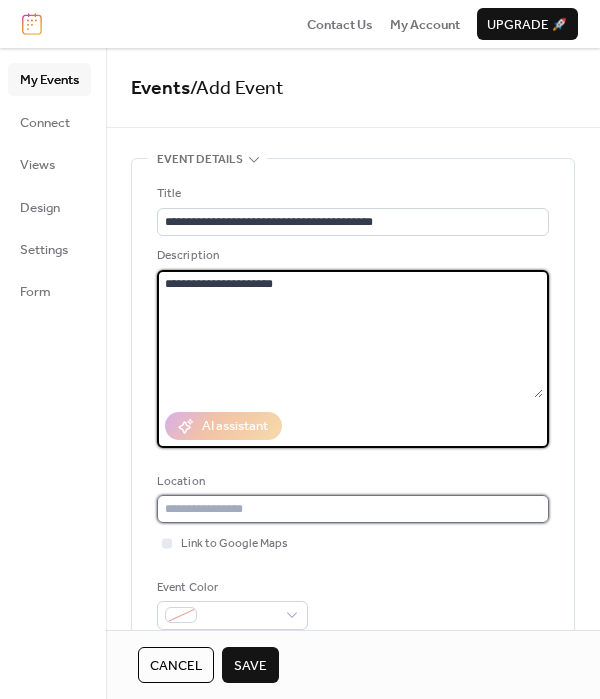 click at bounding box center [353, 509] 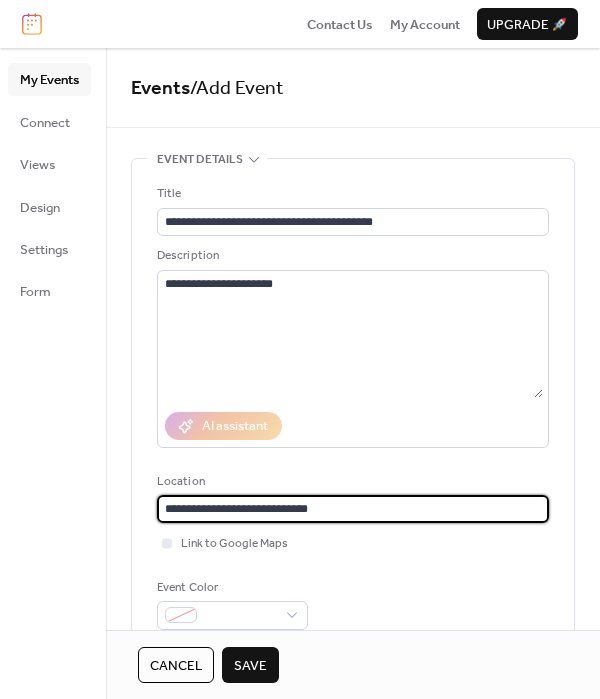 type on "**********" 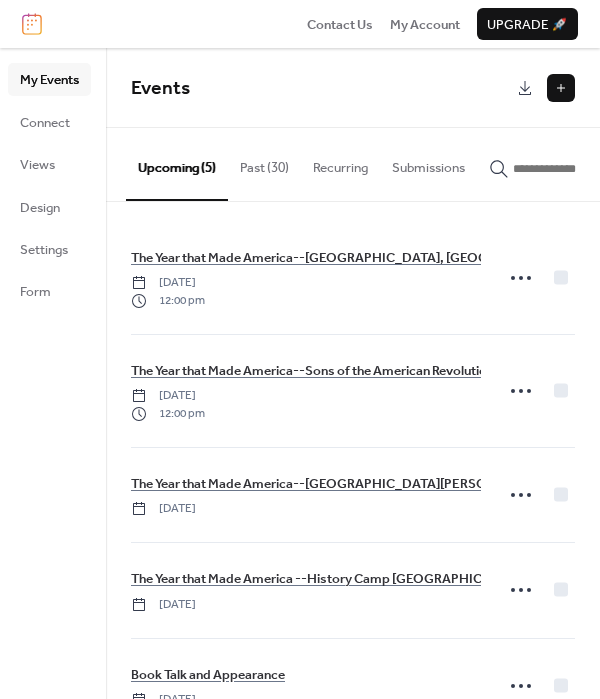 click at bounding box center (561, 88) 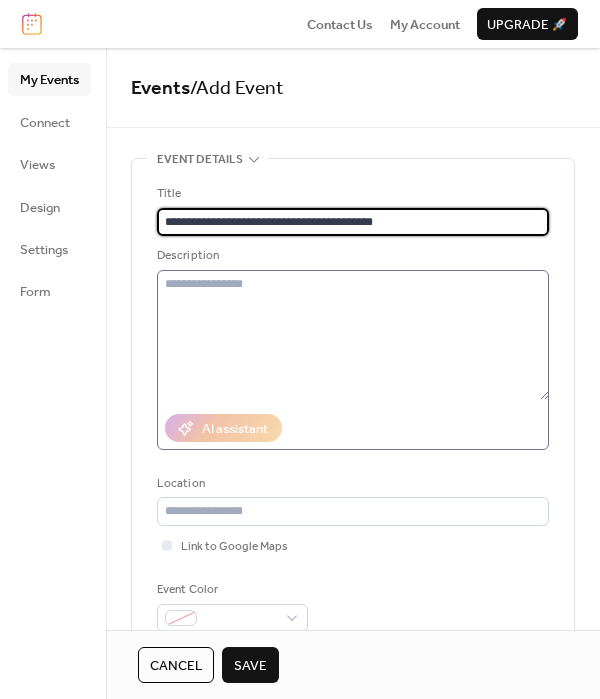 type on "**********" 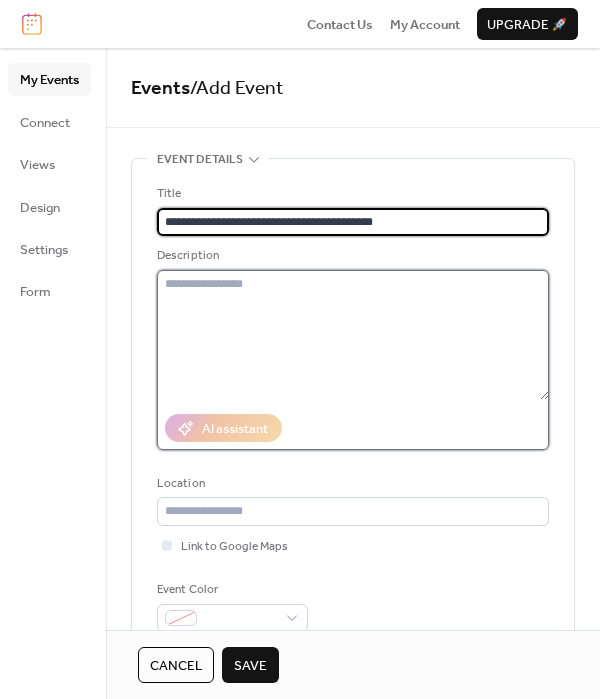 click at bounding box center (353, 335) 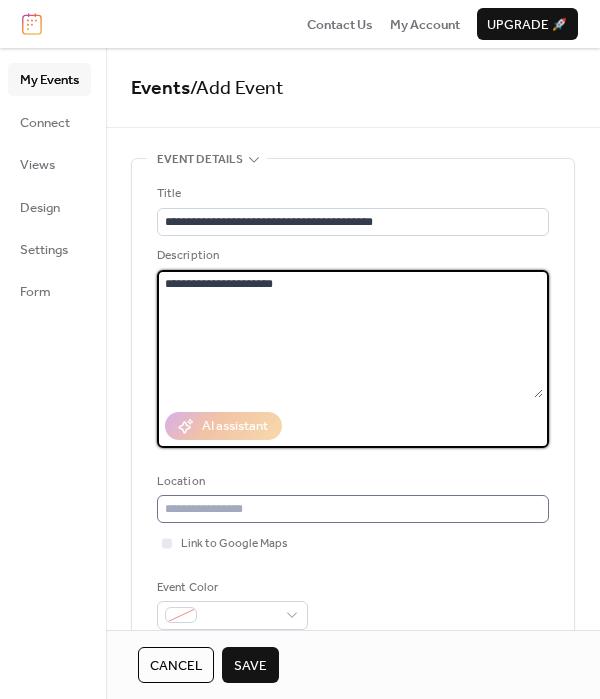 type on "**********" 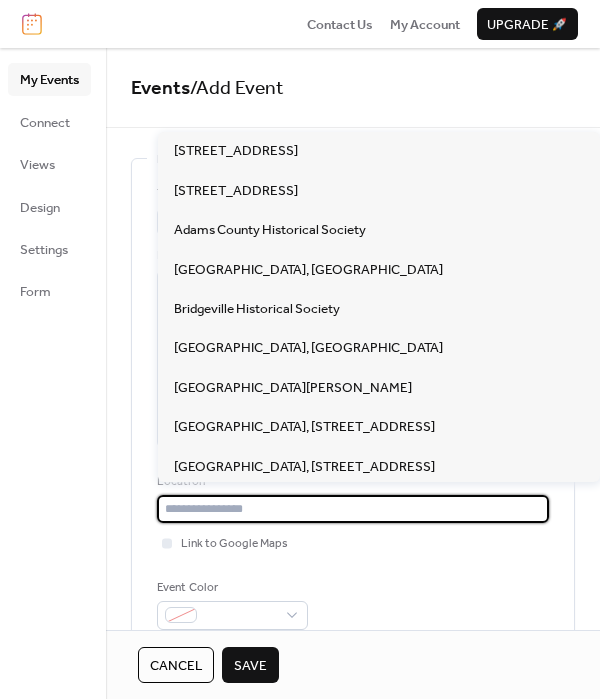 click at bounding box center (353, 509) 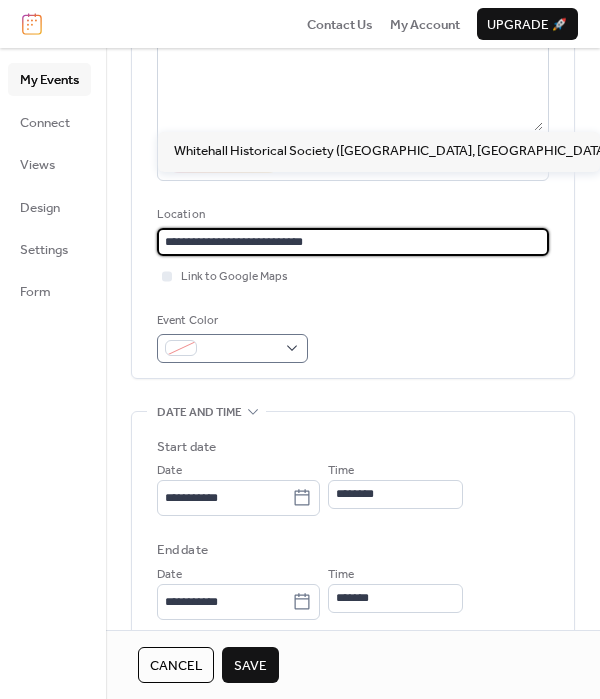scroll, scrollTop: 275, scrollLeft: 0, axis: vertical 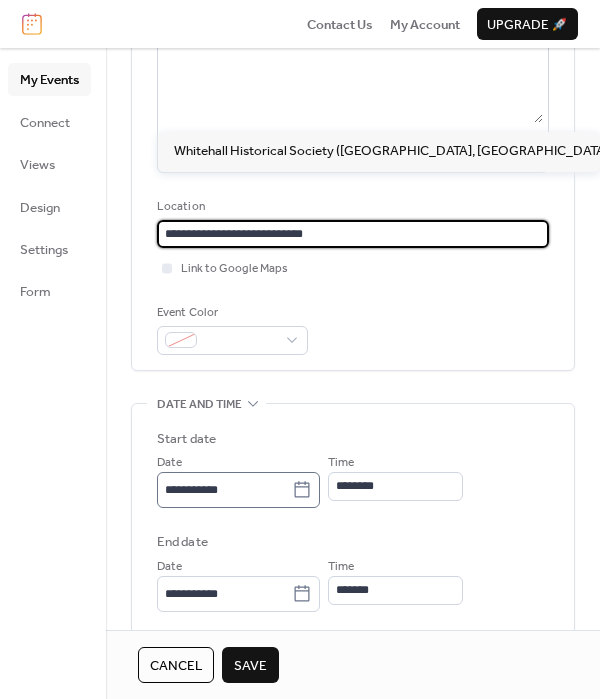 type on "**********" 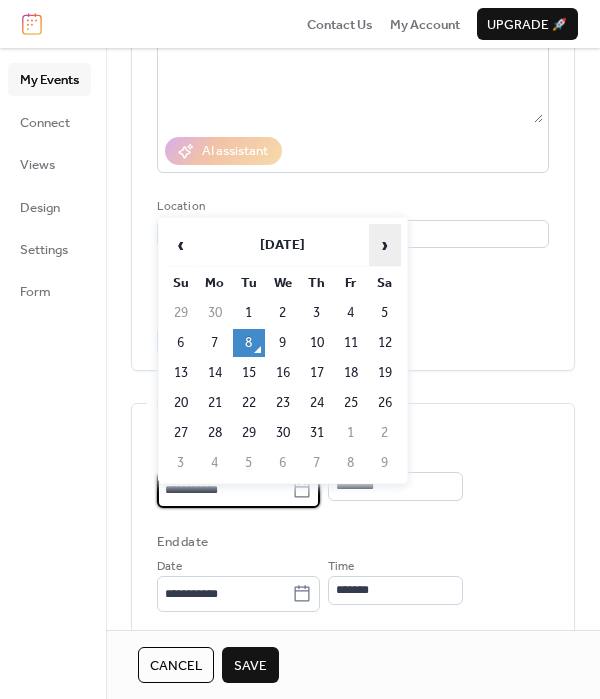click on "›" at bounding box center [385, 245] 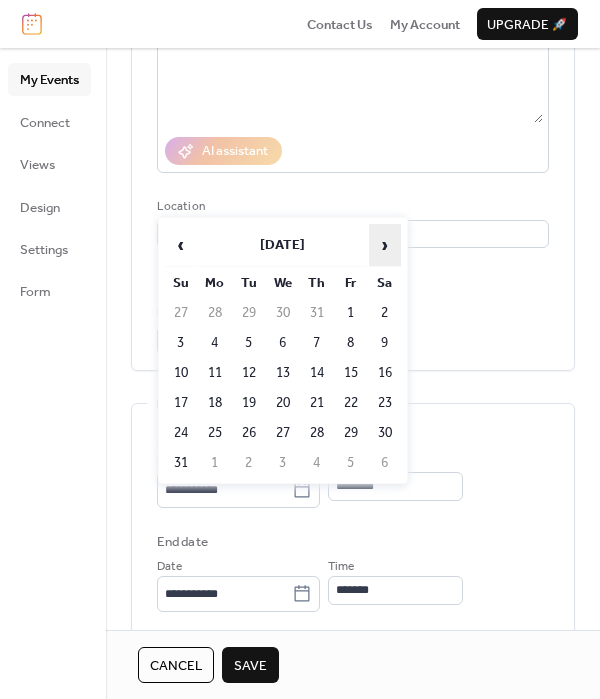 click on "›" at bounding box center [385, 245] 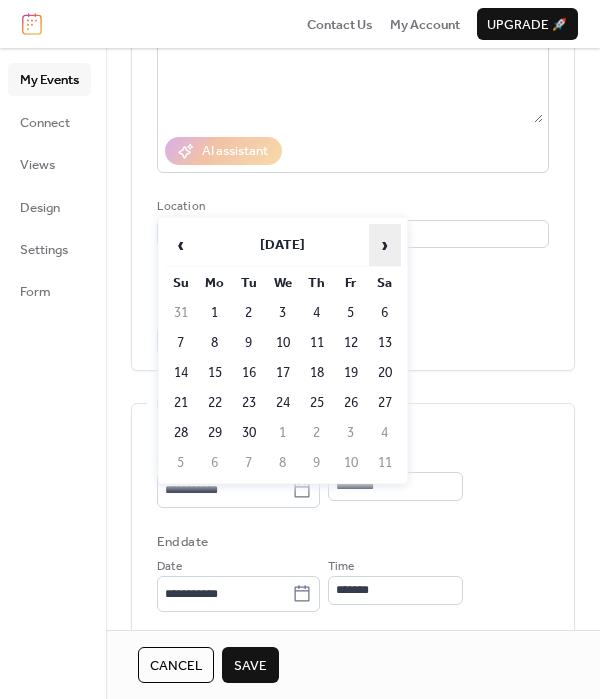 click on "›" at bounding box center [385, 245] 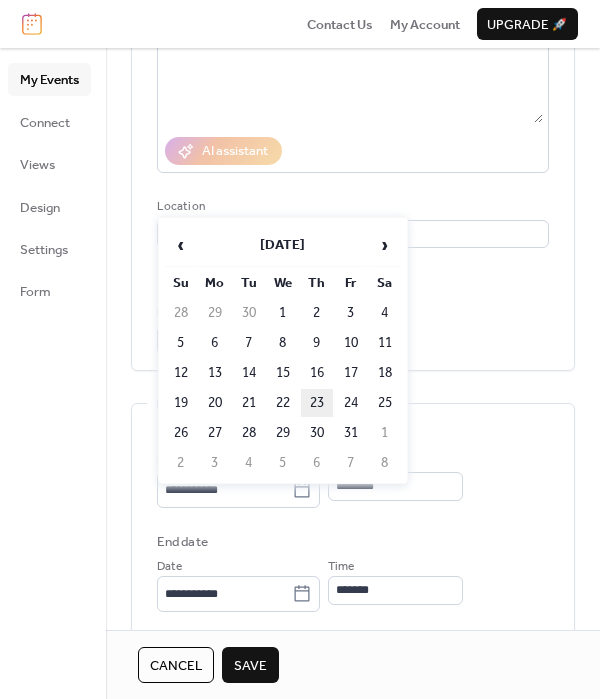 click on "23" at bounding box center [317, 403] 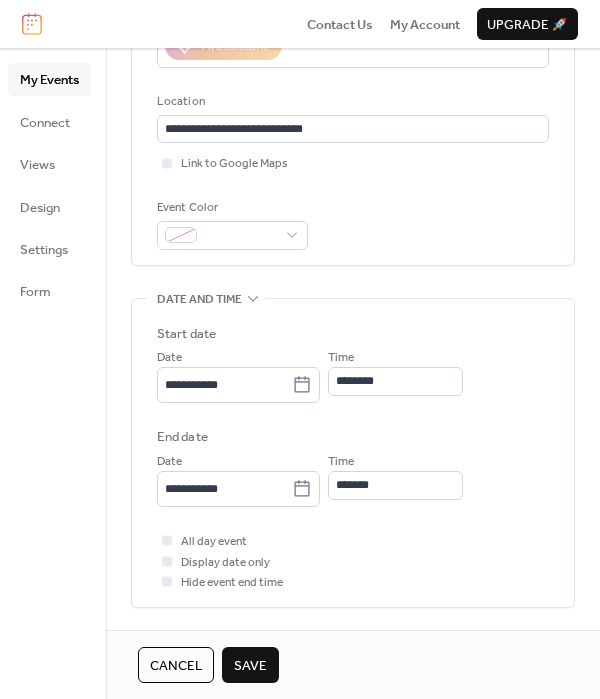 scroll, scrollTop: 387, scrollLeft: 0, axis: vertical 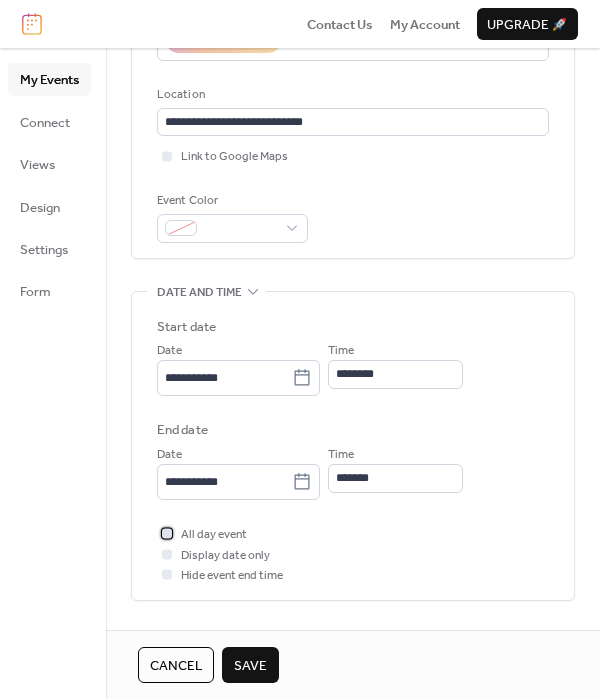 click at bounding box center (167, 534) 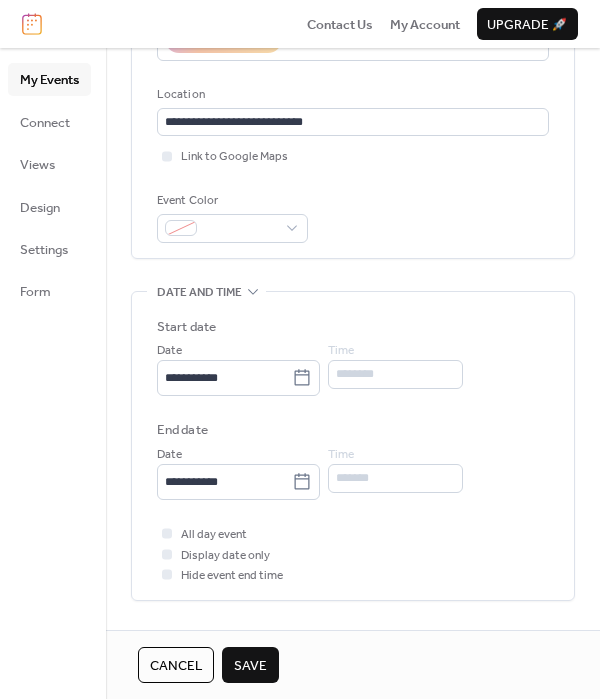 click on "Save" at bounding box center [250, 666] 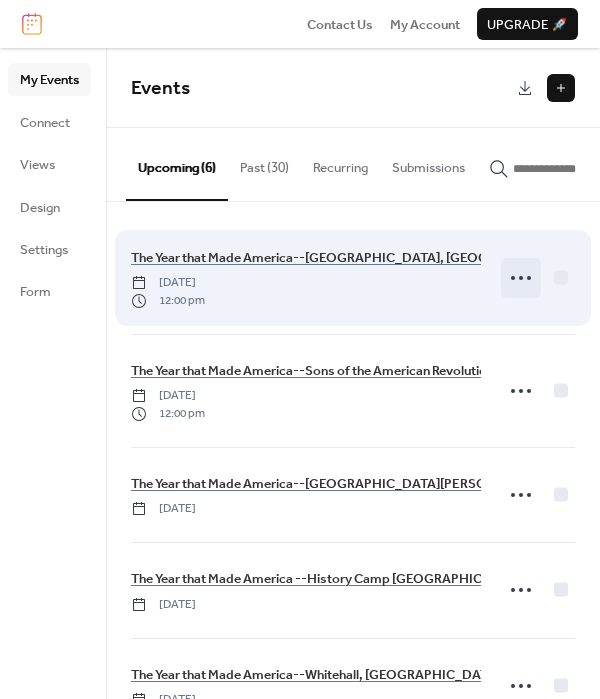 click 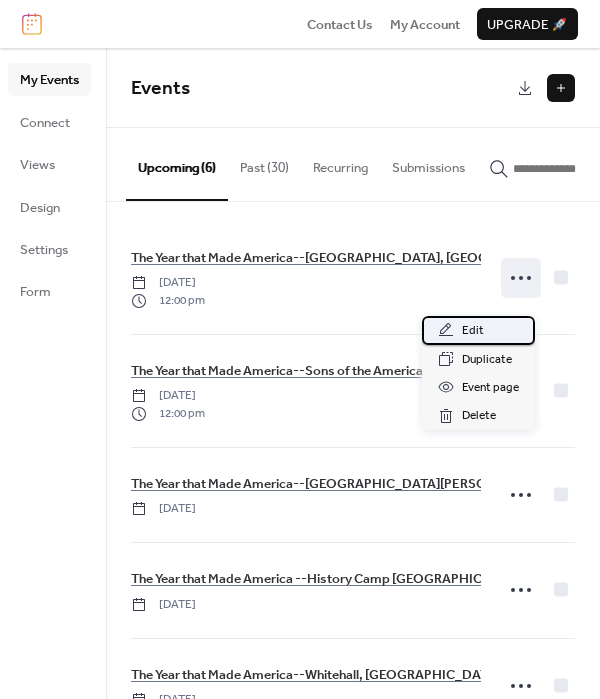 click on "Edit" at bounding box center (478, 330) 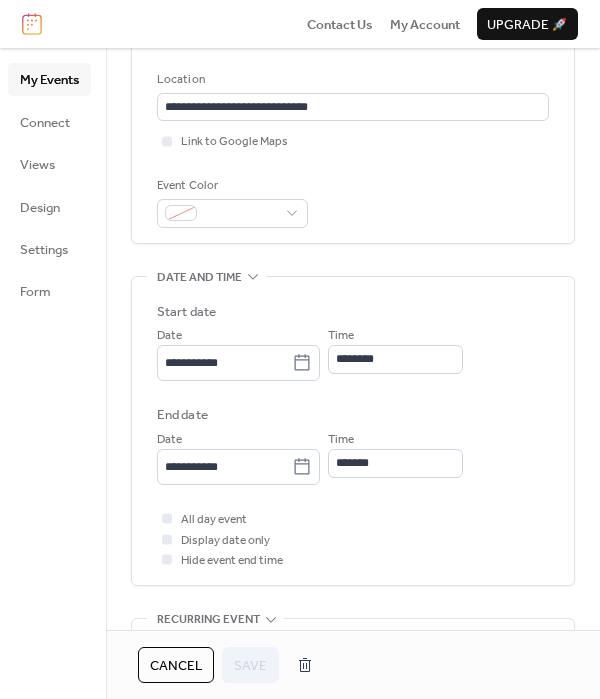 scroll, scrollTop: 406, scrollLeft: 0, axis: vertical 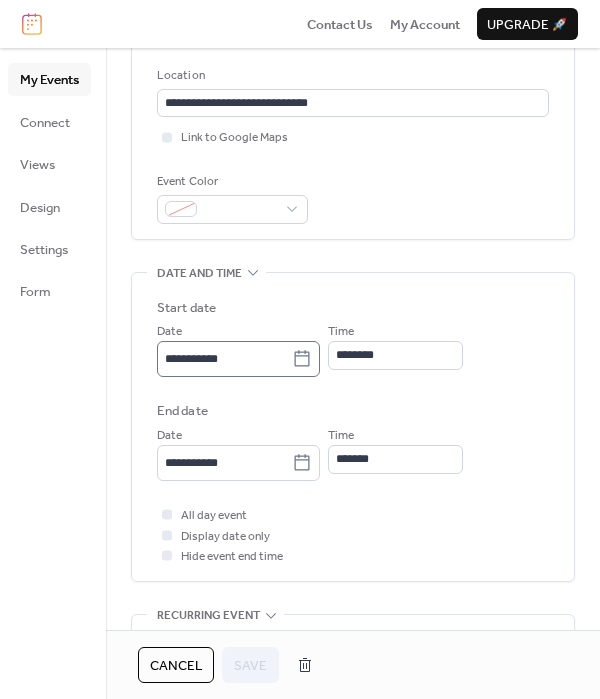 click 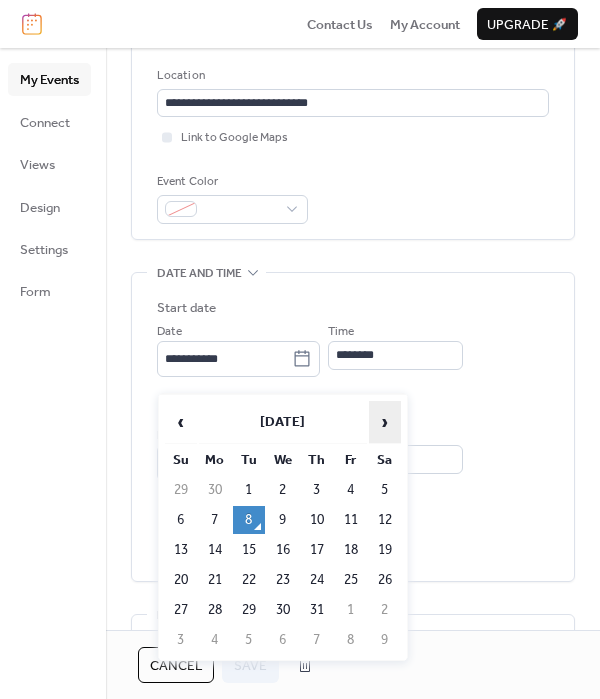 click on "›" at bounding box center [385, 422] 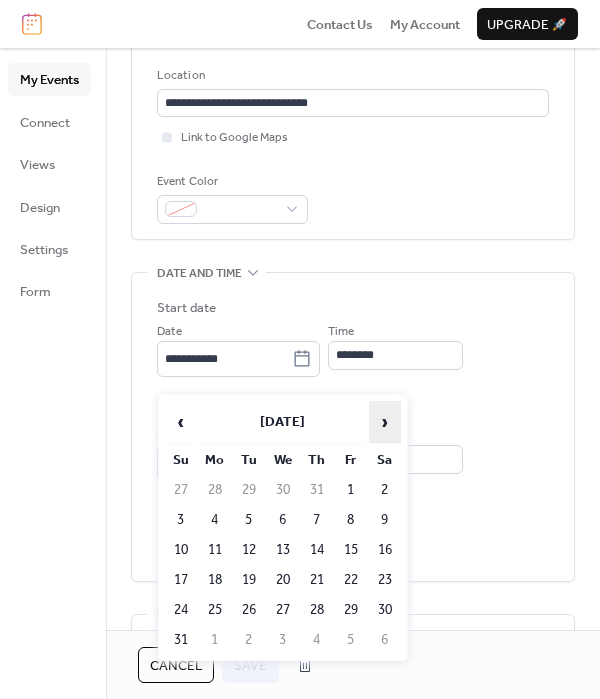 click on "›" at bounding box center (385, 422) 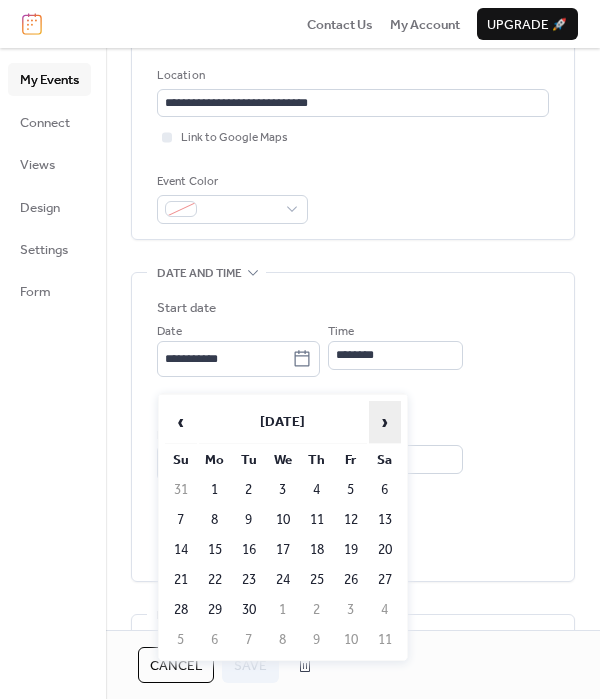 click on "›" at bounding box center (385, 422) 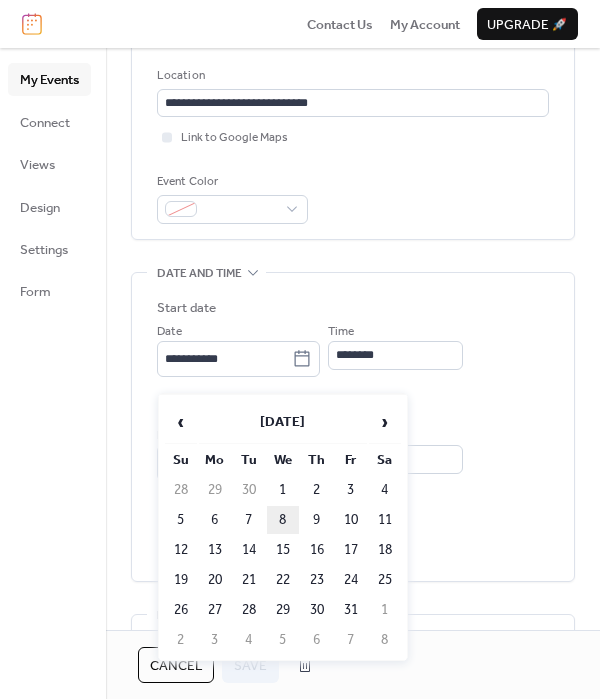 click on "8" at bounding box center [283, 520] 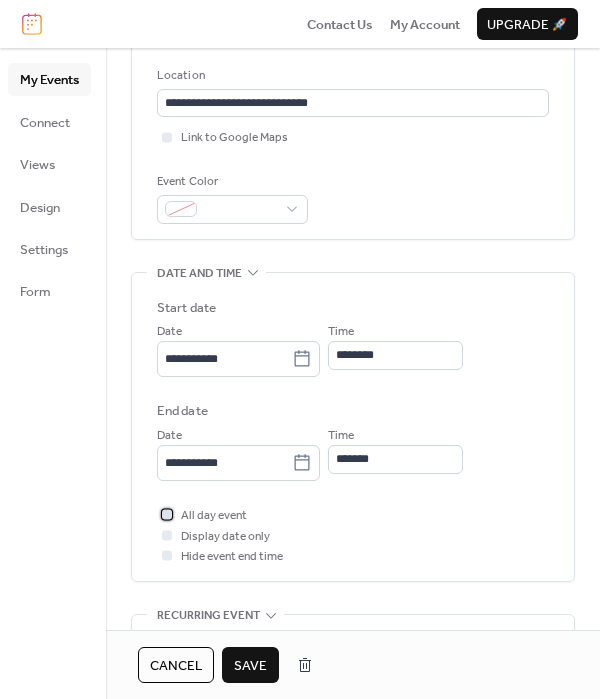 click at bounding box center [167, 515] 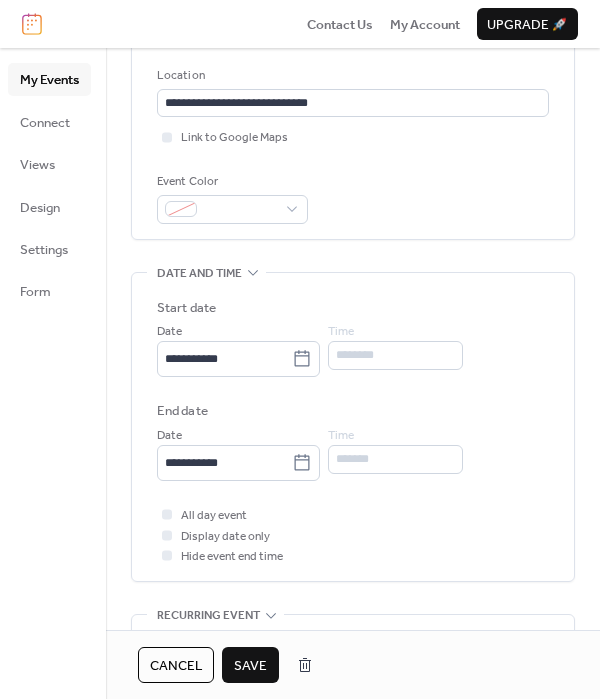 click on "Save" at bounding box center (250, 666) 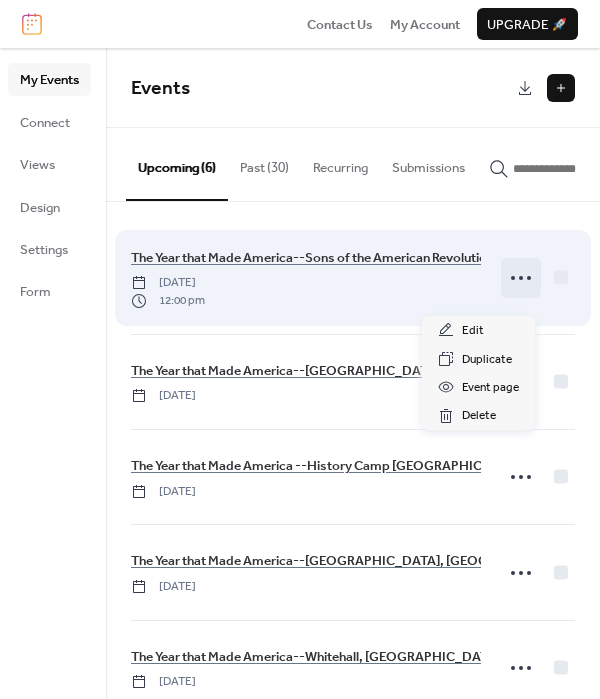 click 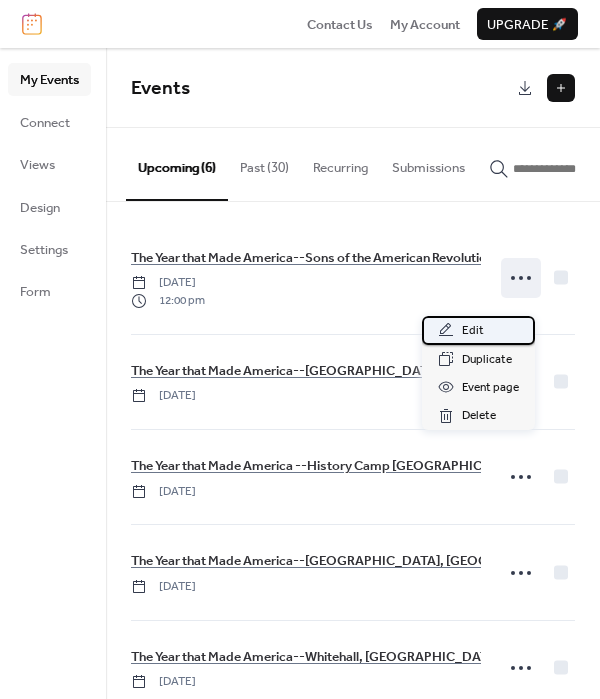 click on "Edit" at bounding box center (478, 330) 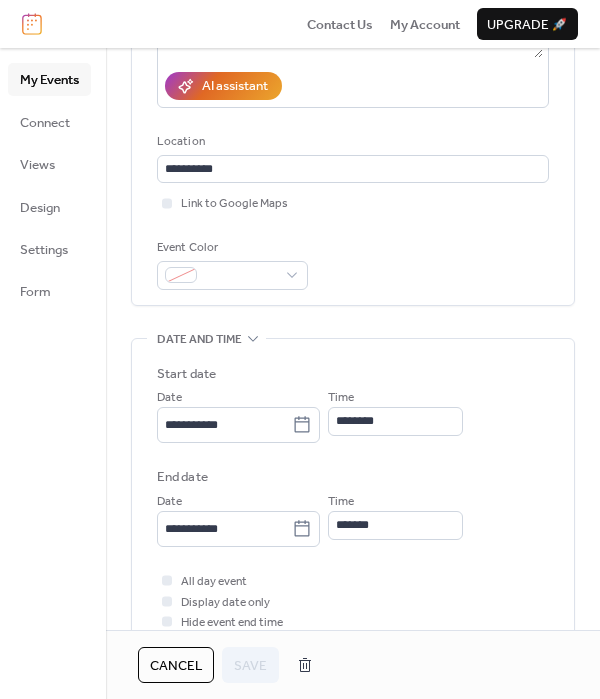 scroll, scrollTop: 410, scrollLeft: 0, axis: vertical 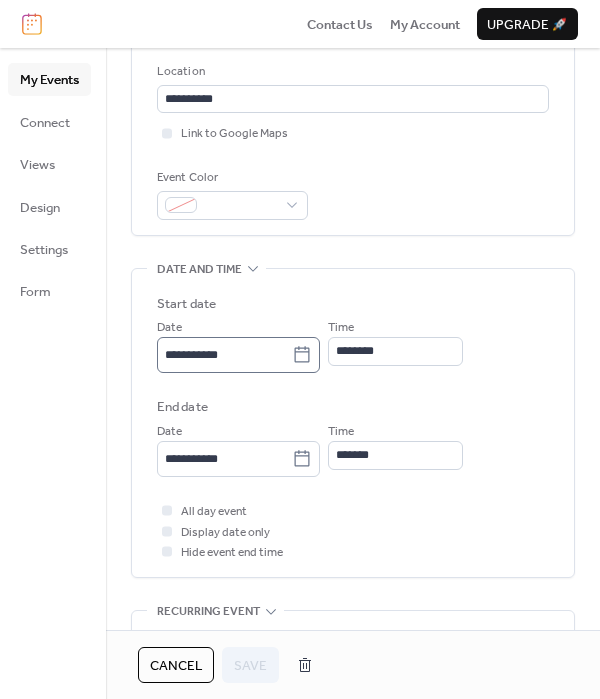click 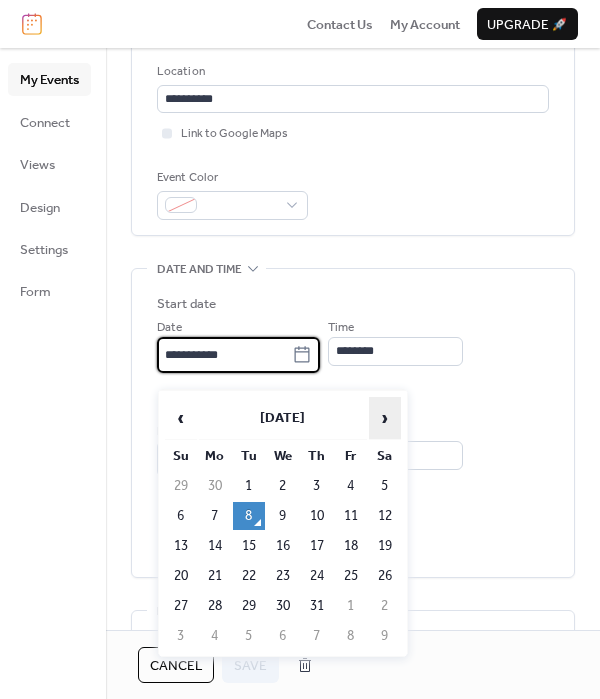 click on "›" at bounding box center (385, 418) 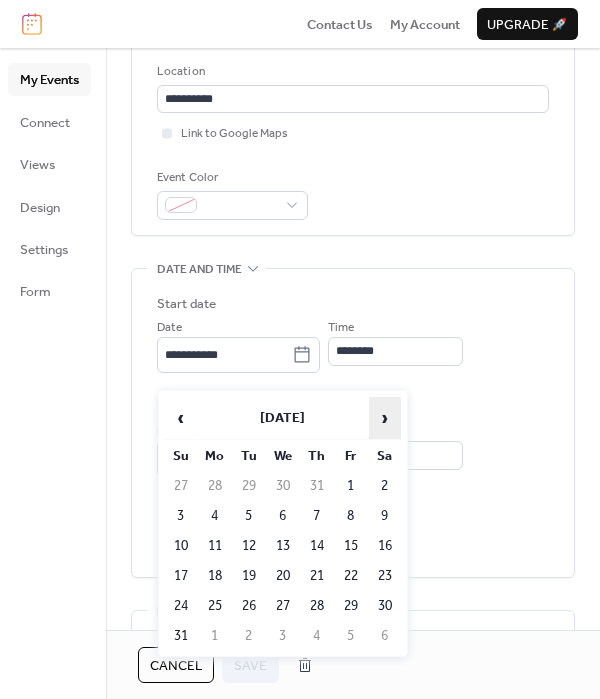 click on "›" at bounding box center [385, 418] 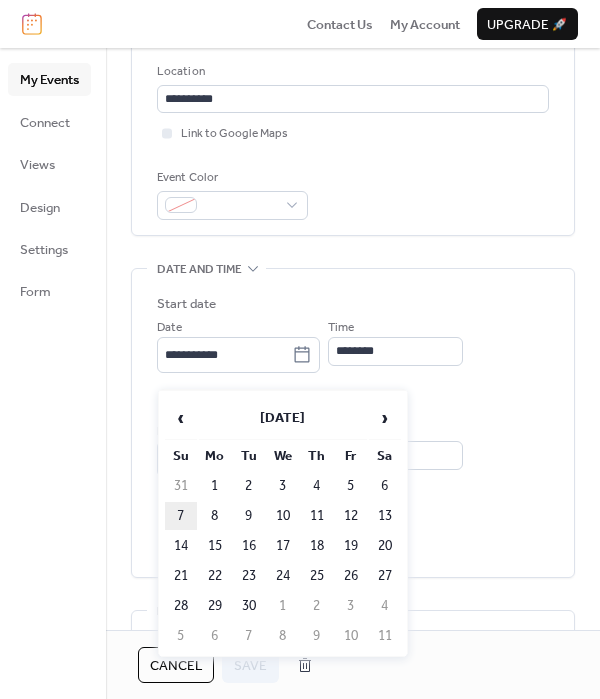 click on "7" at bounding box center (181, 516) 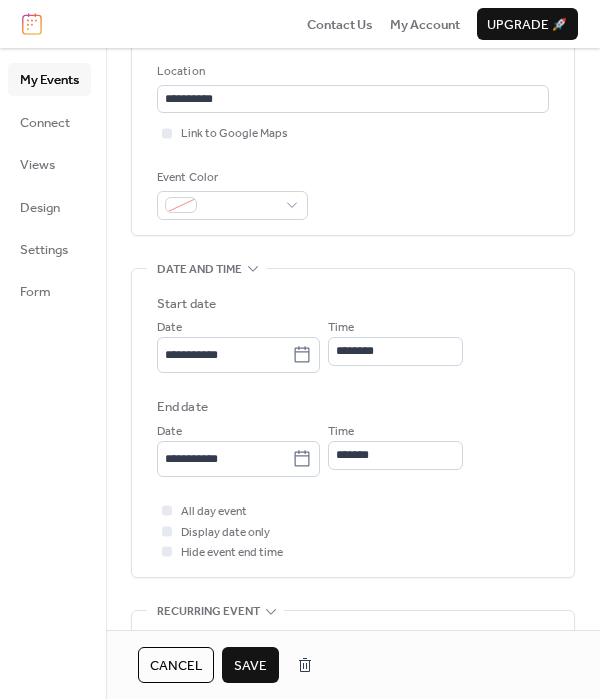 type on "**********" 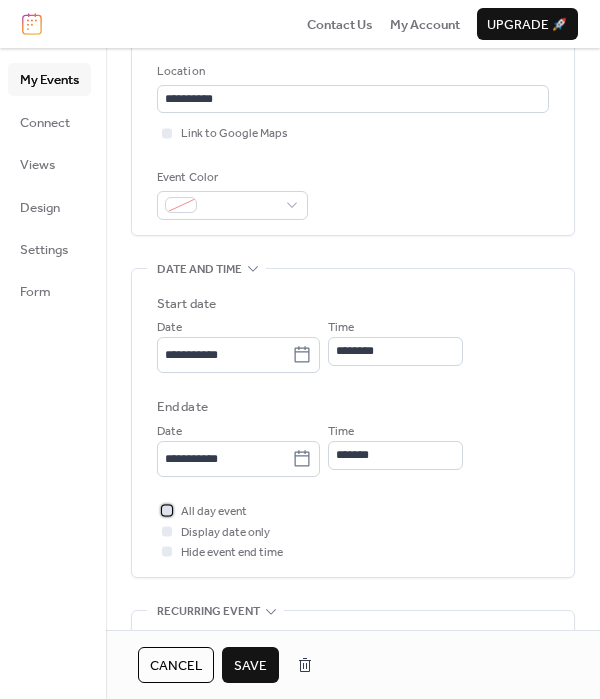 click at bounding box center [167, 511] 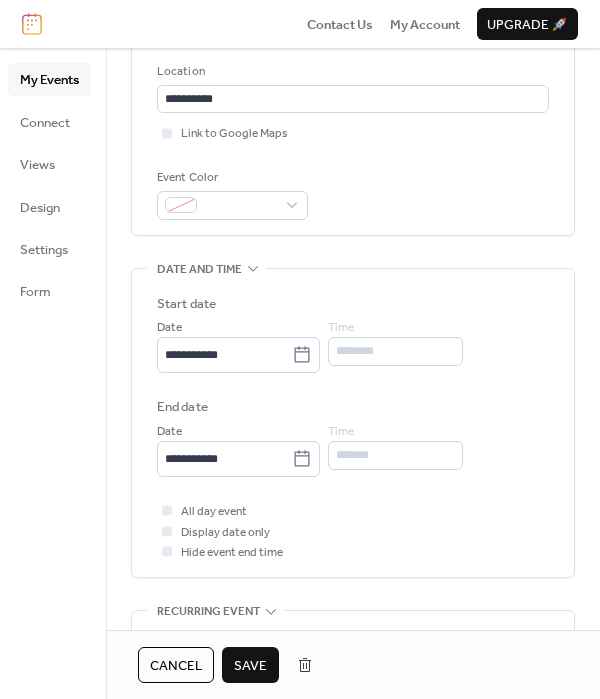 click on "Save" at bounding box center (250, 666) 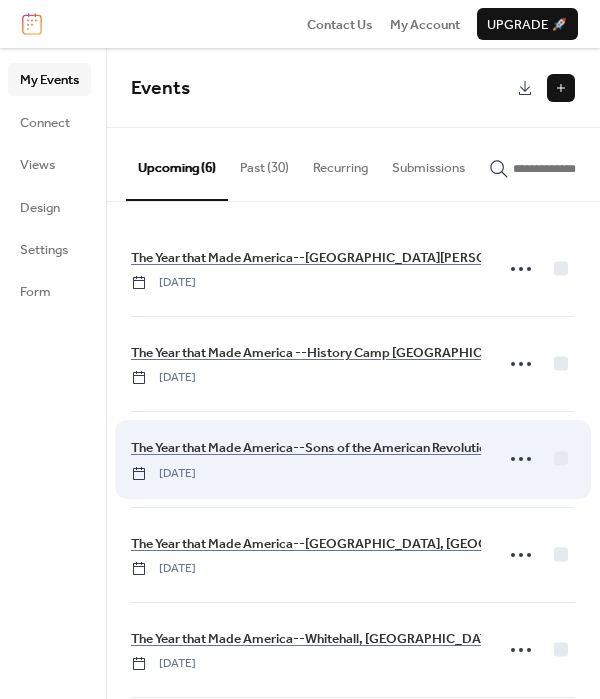 scroll, scrollTop: 0, scrollLeft: 0, axis: both 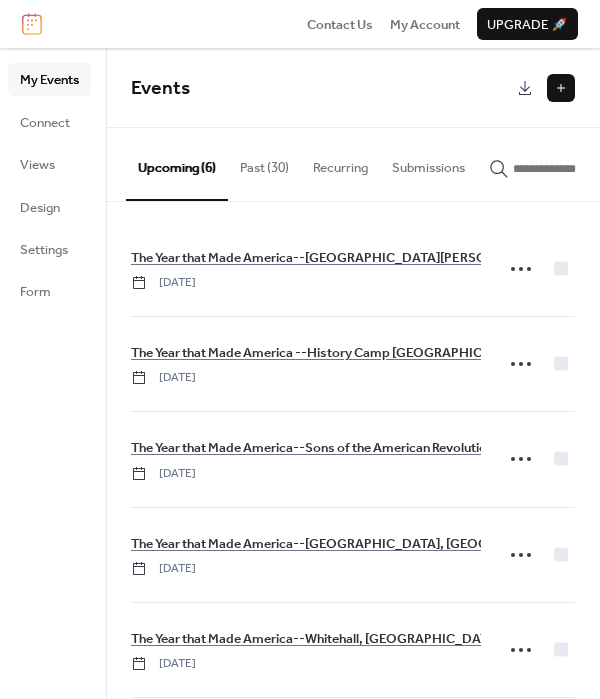 click at bounding box center (561, 88) 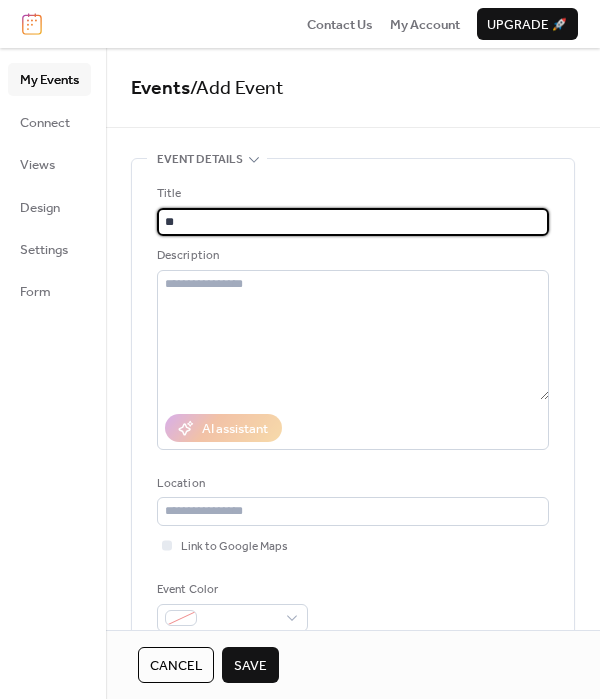 type on "*" 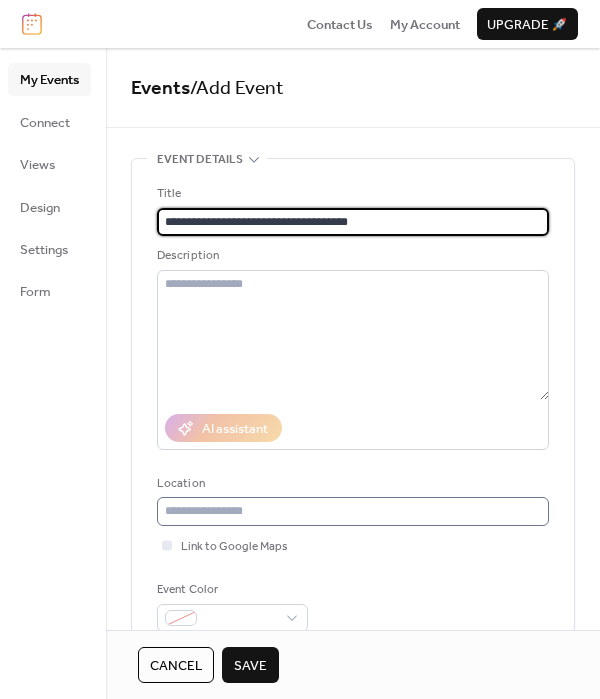type on "**********" 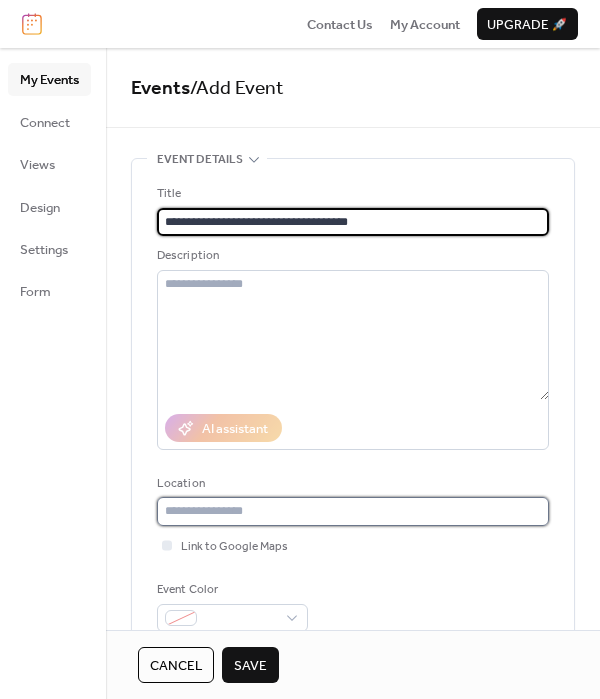 click at bounding box center (353, 511) 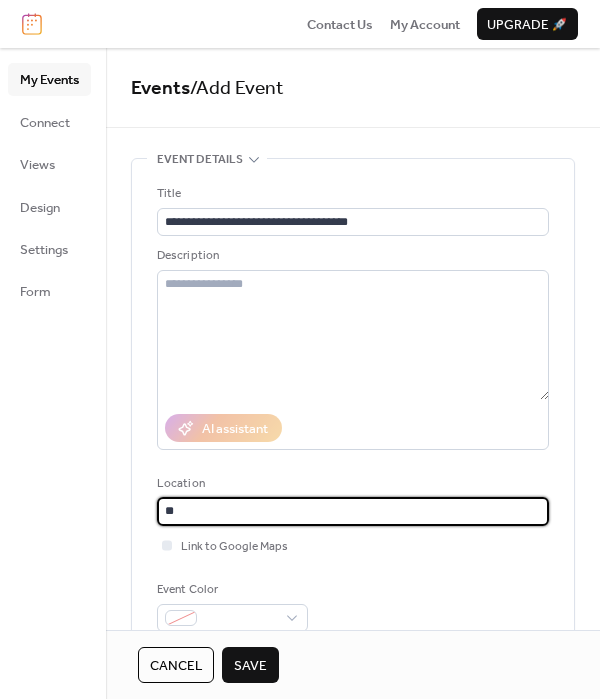 type on "*" 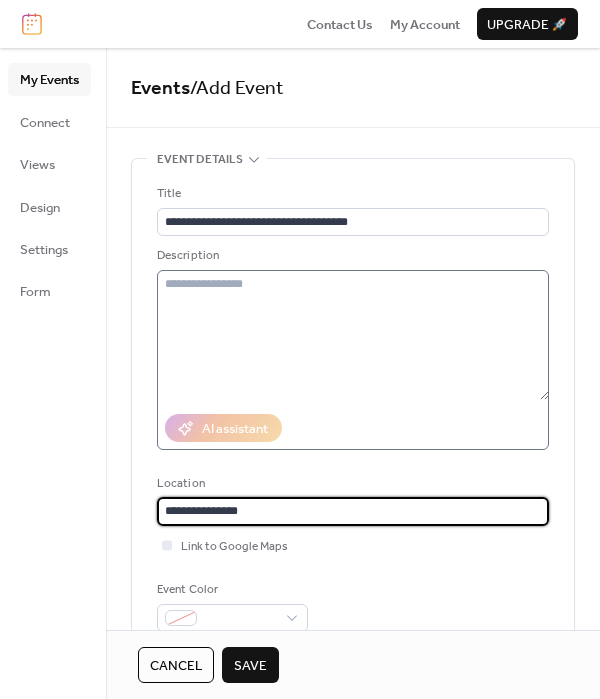 type on "**********" 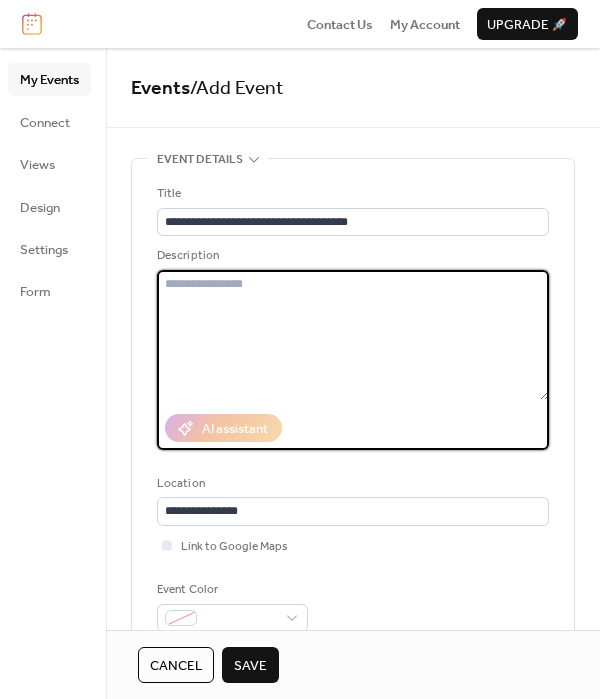 click at bounding box center [353, 335] 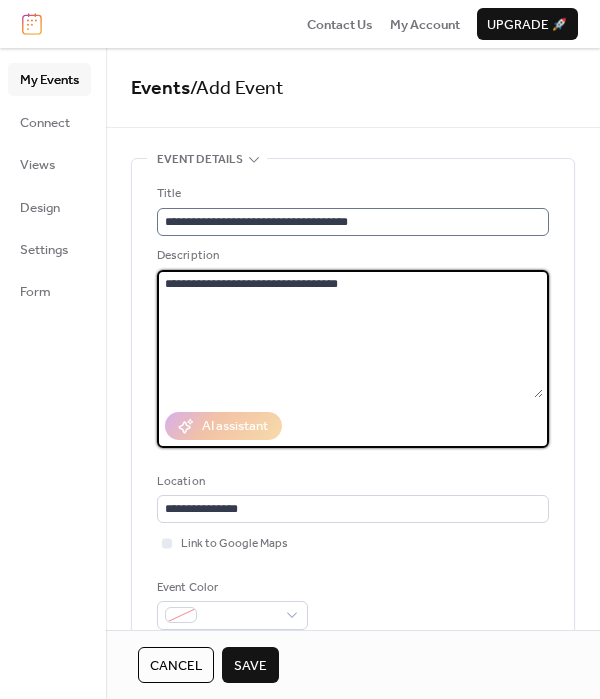 type on "**********" 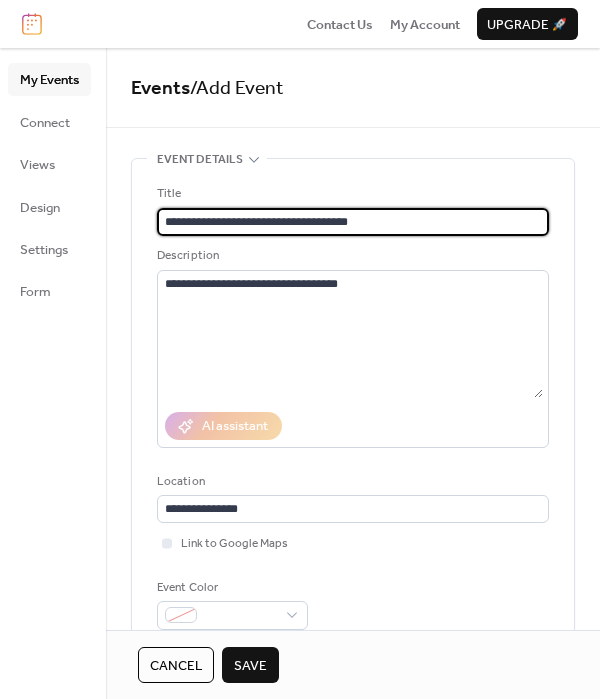 click on "**********" at bounding box center (353, 222) 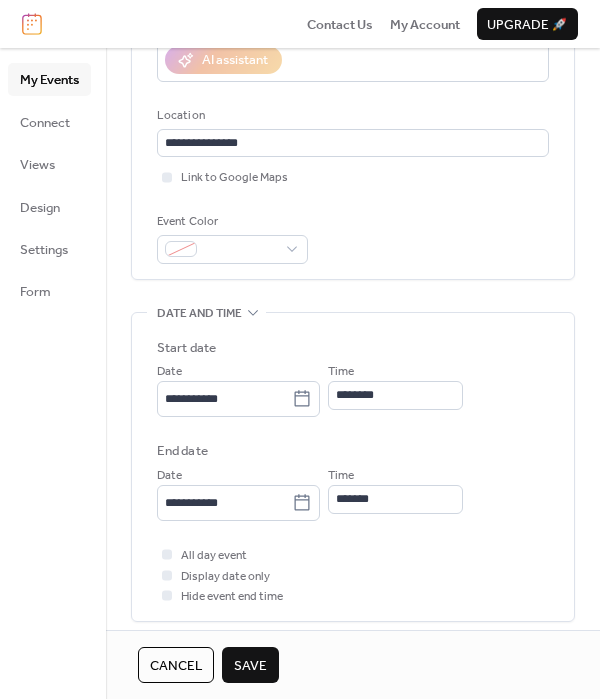 scroll, scrollTop: 381, scrollLeft: 0, axis: vertical 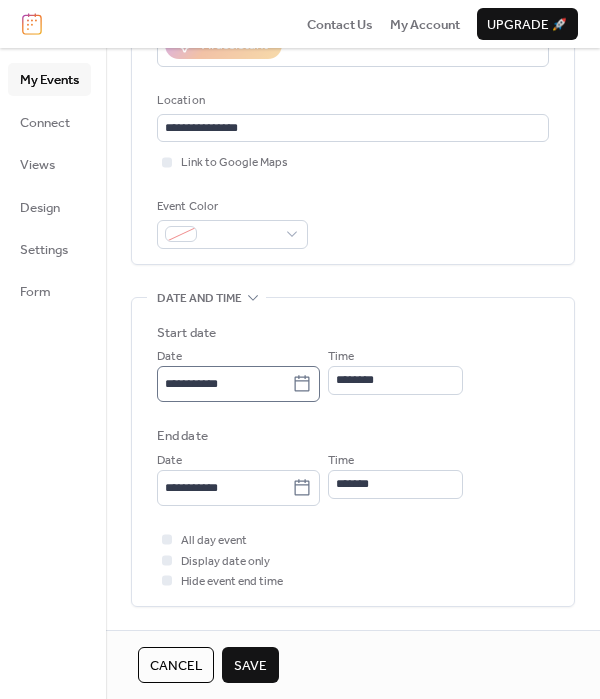 type on "**********" 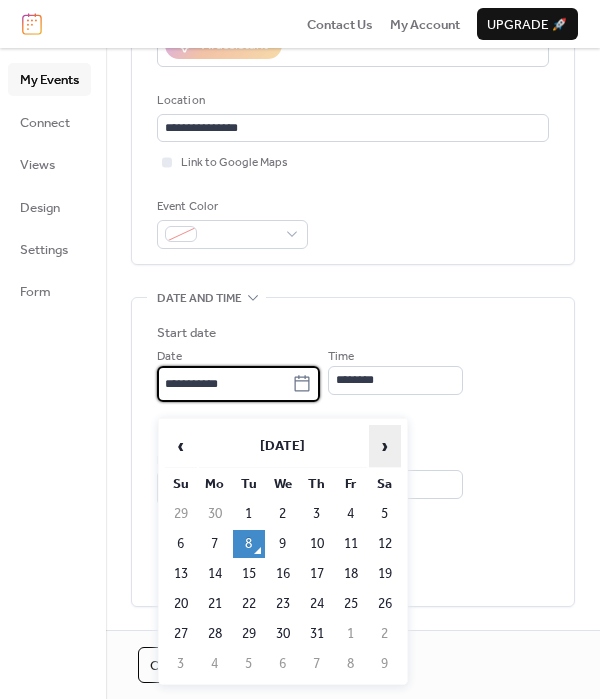 click on "›" at bounding box center (385, 446) 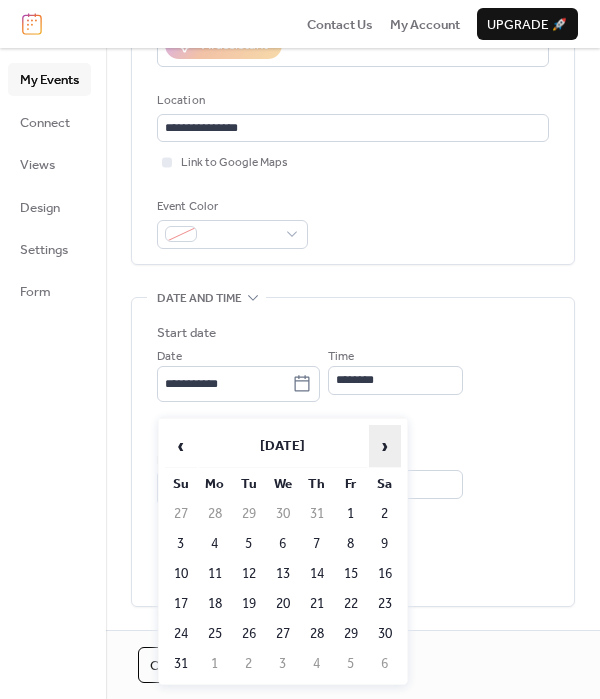 click on "›" at bounding box center (385, 446) 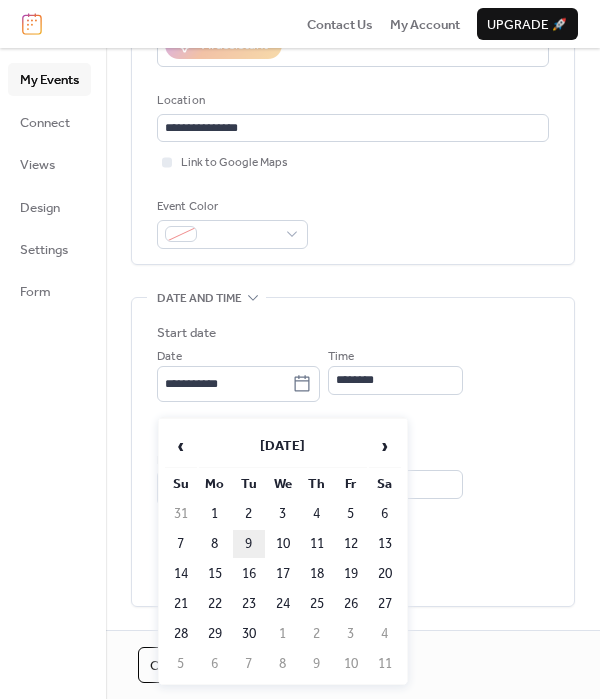 click on "9" at bounding box center [249, 544] 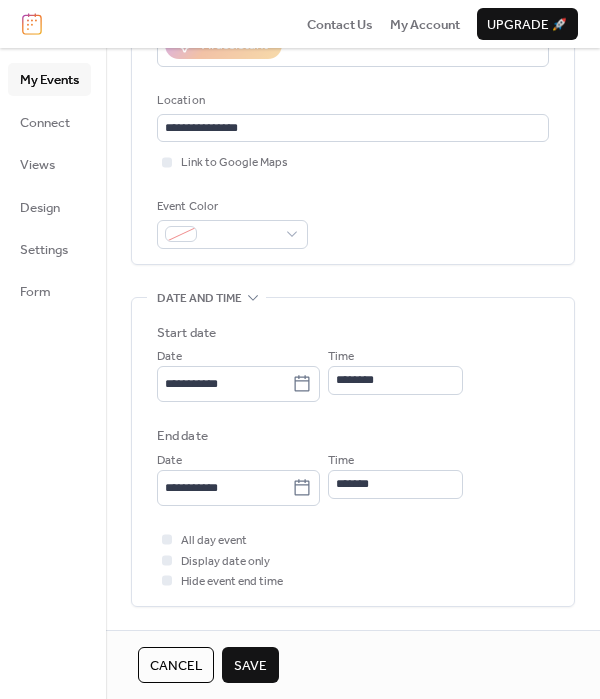 type on "**********" 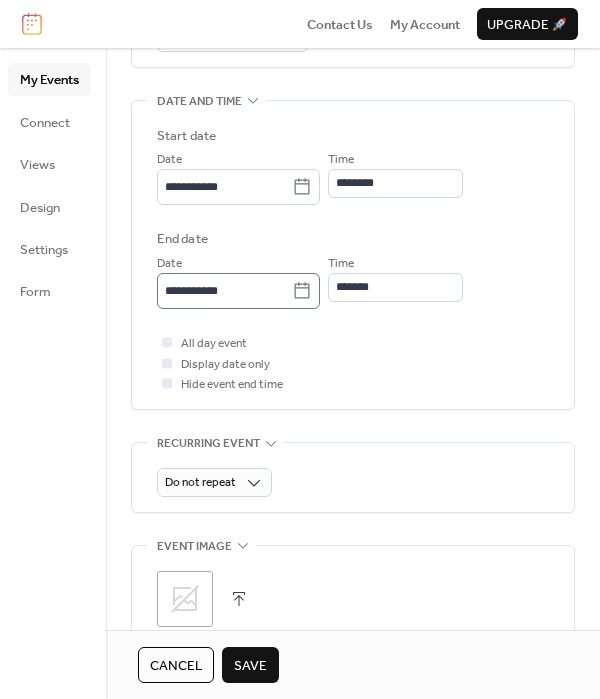 scroll, scrollTop: 636, scrollLeft: 0, axis: vertical 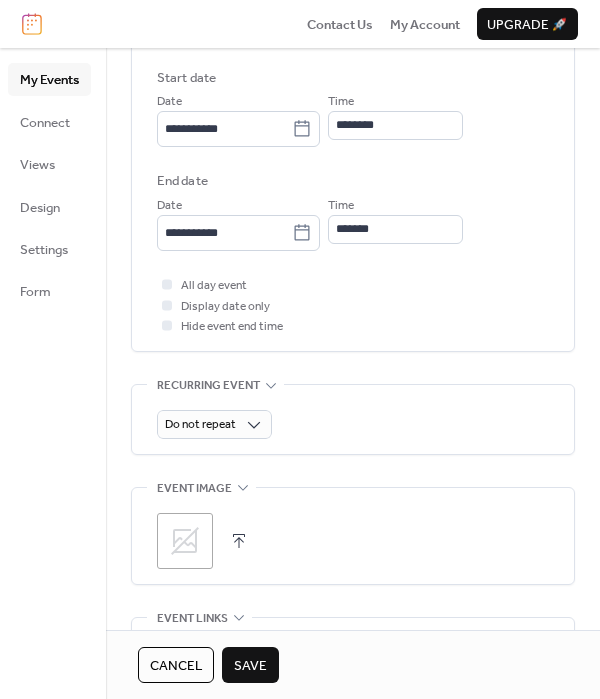 click on "Save" at bounding box center (250, 666) 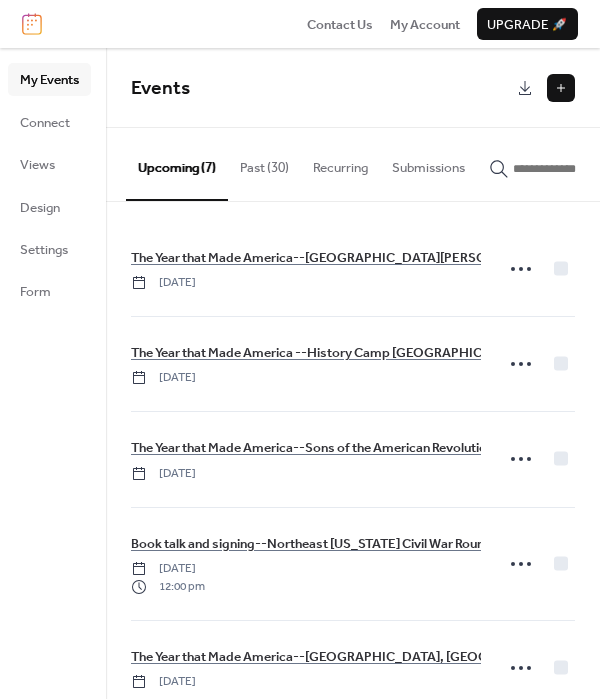 click at bounding box center [561, 88] 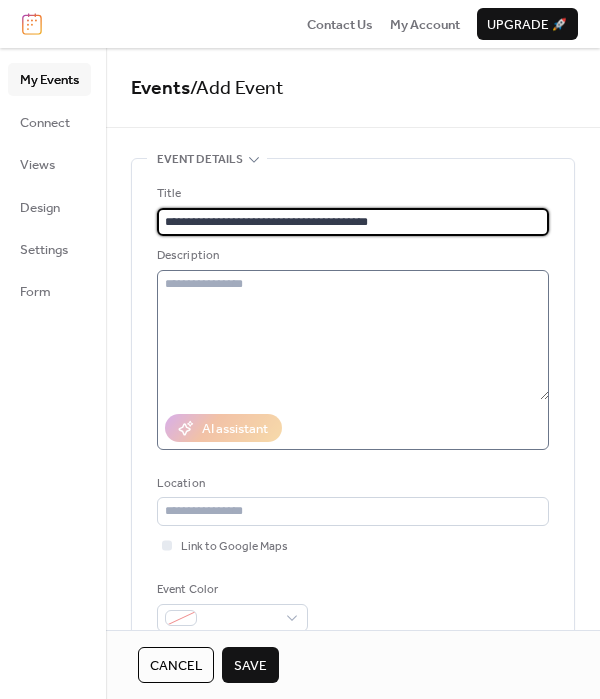 type on "**********" 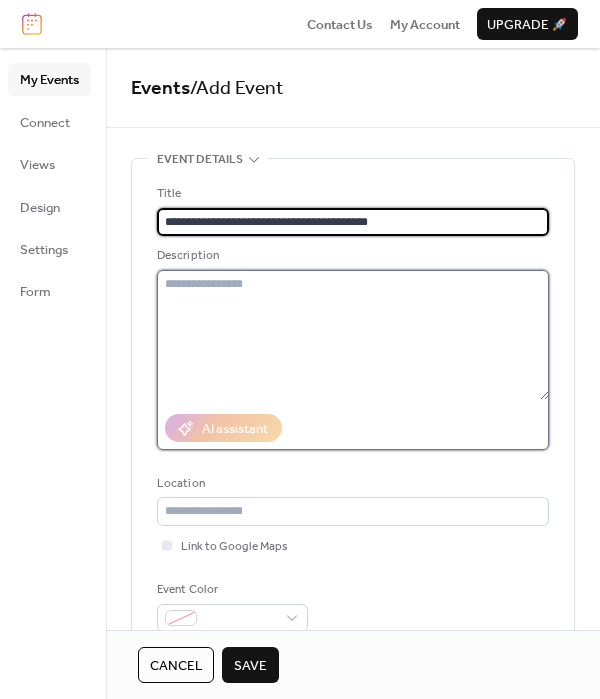 click at bounding box center (353, 335) 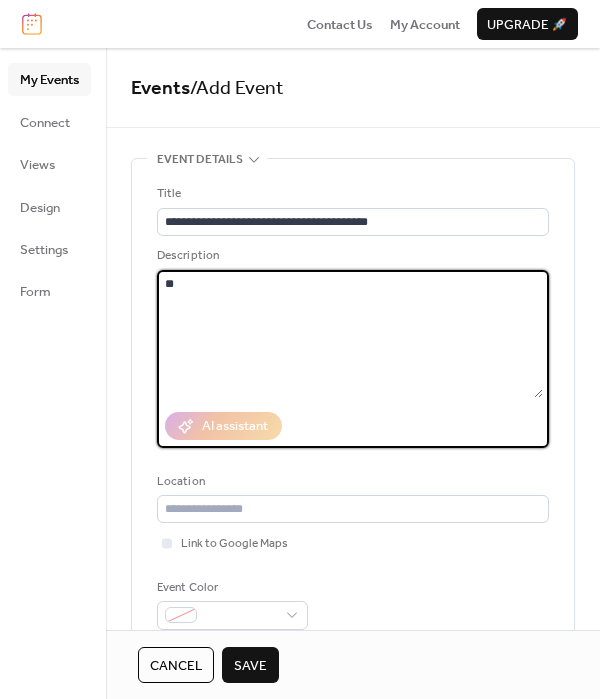 type on "*" 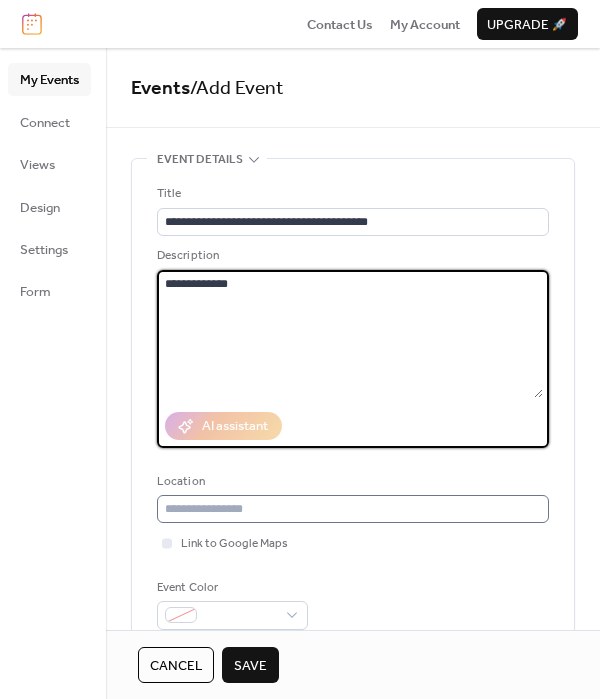 type on "**********" 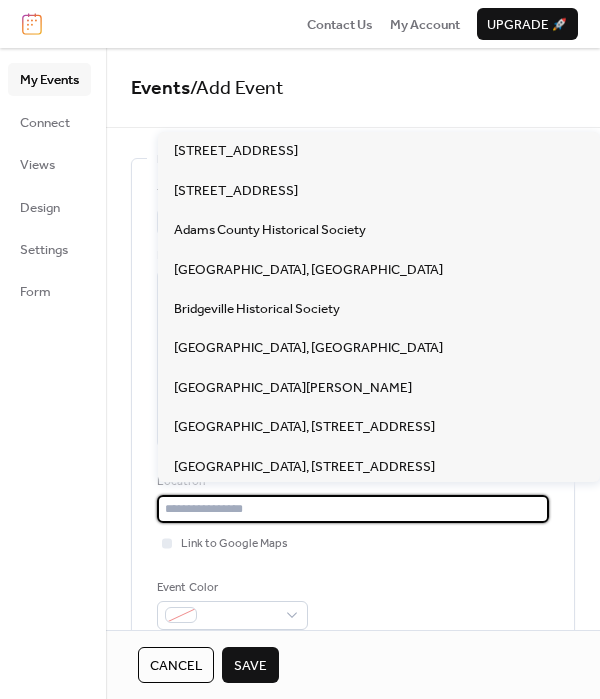 click at bounding box center [353, 509] 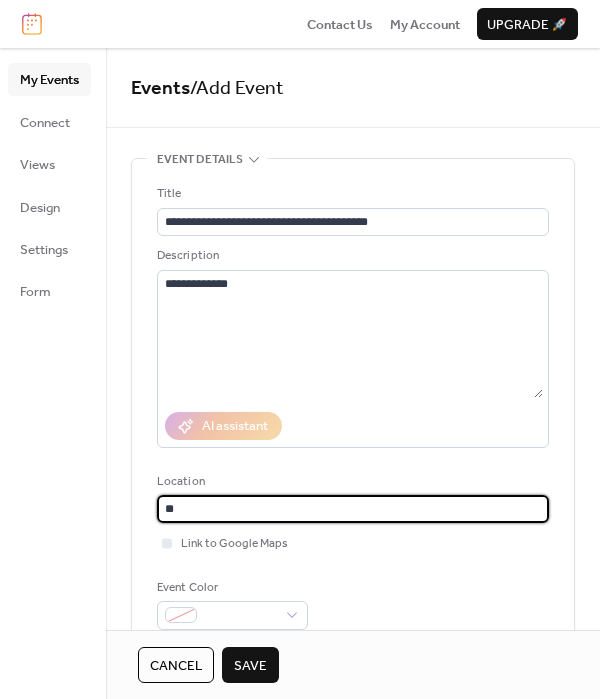 type on "*" 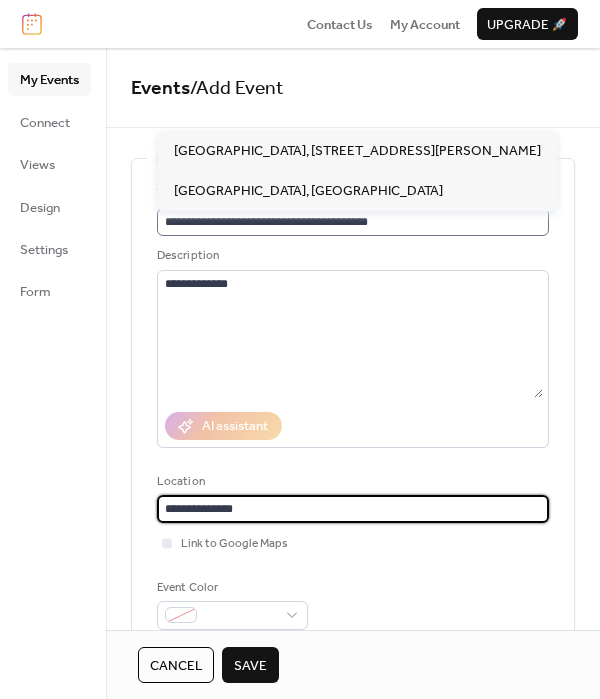 type on "**********" 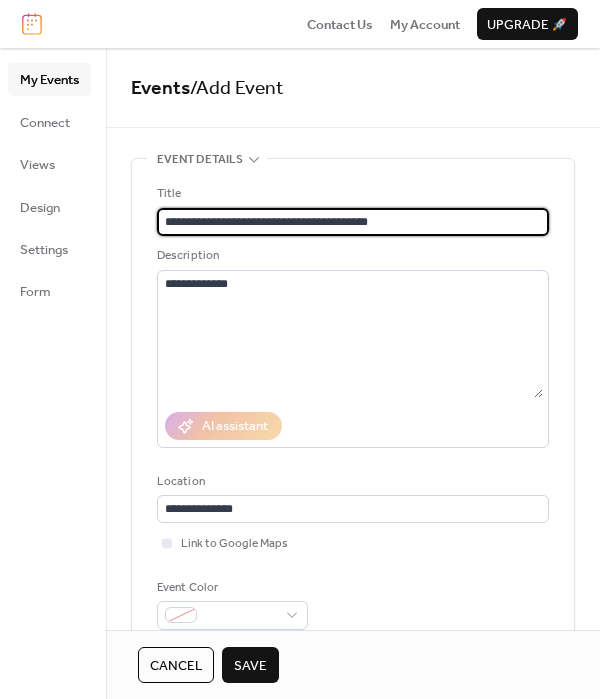drag, startPoint x: 321, startPoint y: 228, endPoint x: 415, endPoint y: 228, distance: 94 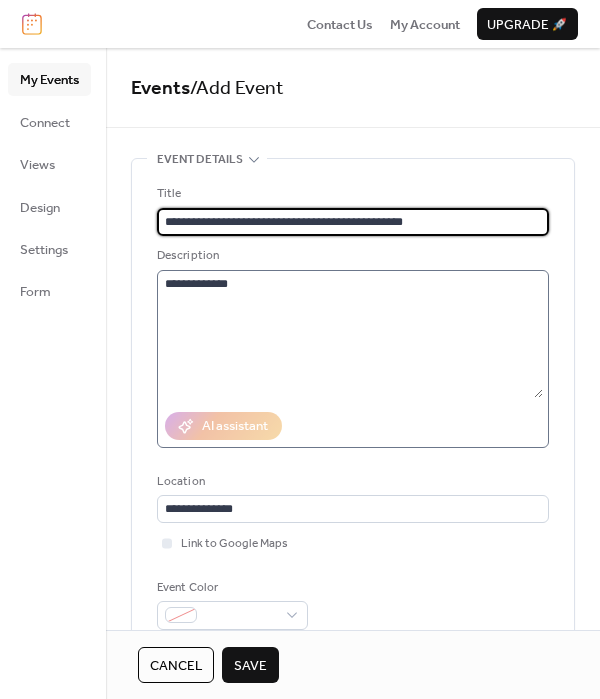 type on "**********" 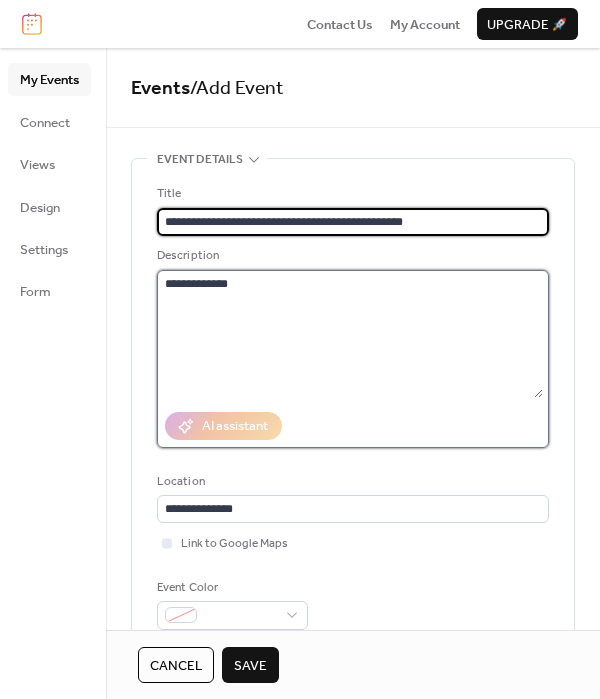 click on "**********" at bounding box center (350, 334) 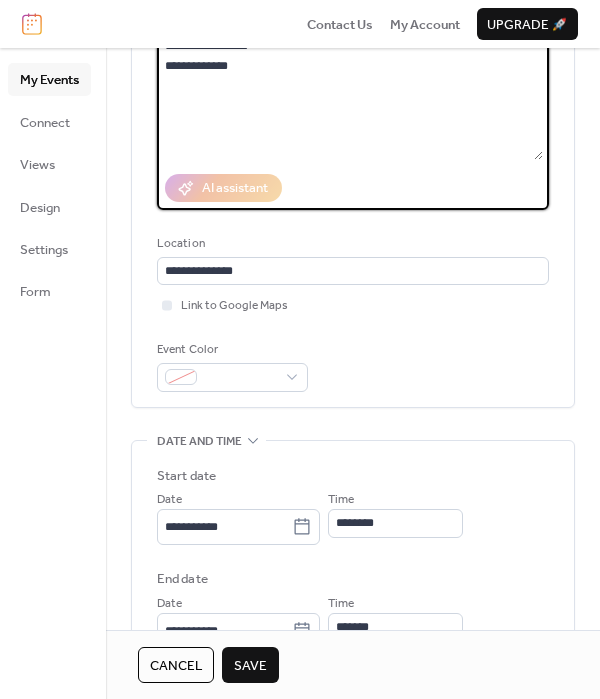 scroll, scrollTop: 344, scrollLeft: 0, axis: vertical 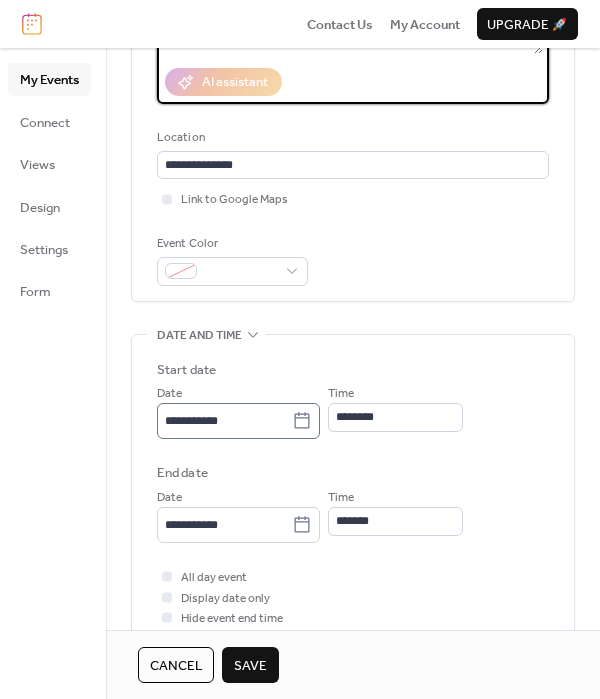 type on "**********" 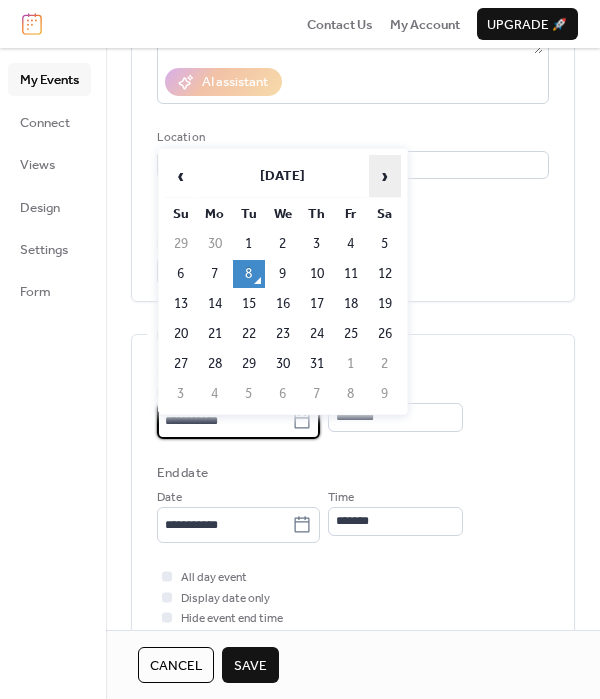 click on "›" at bounding box center (385, 176) 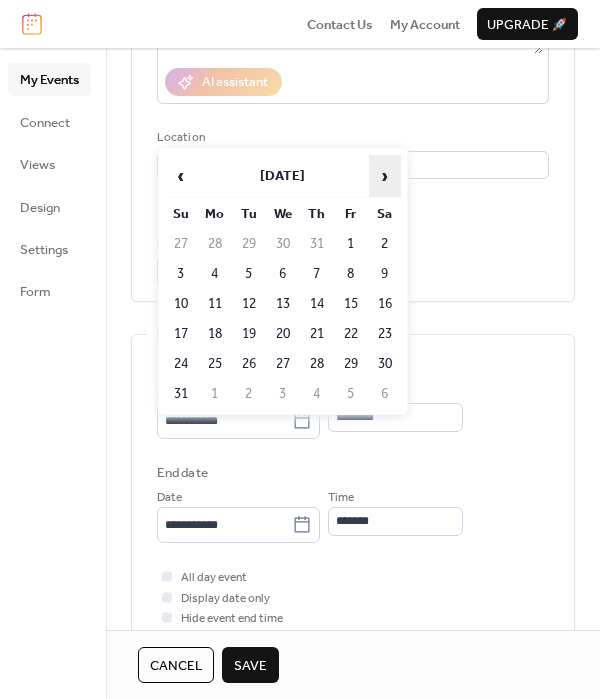 click on "›" at bounding box center [385, 176] 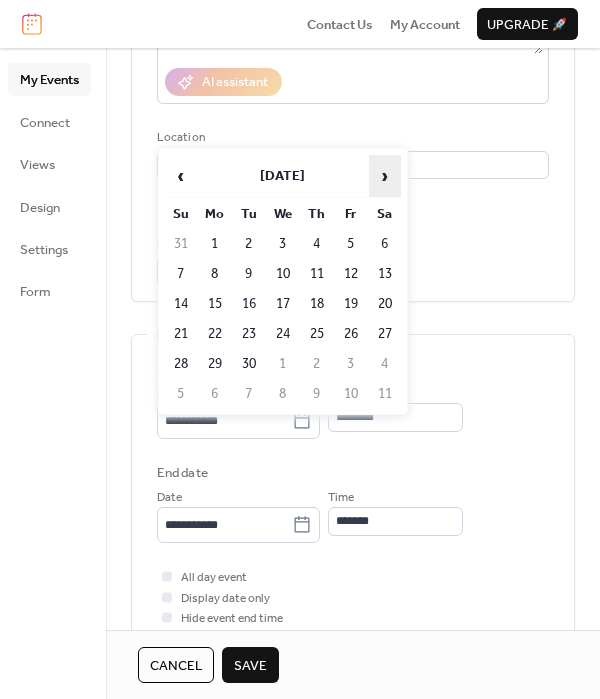 click on "›" at bounding box center [385, 176] 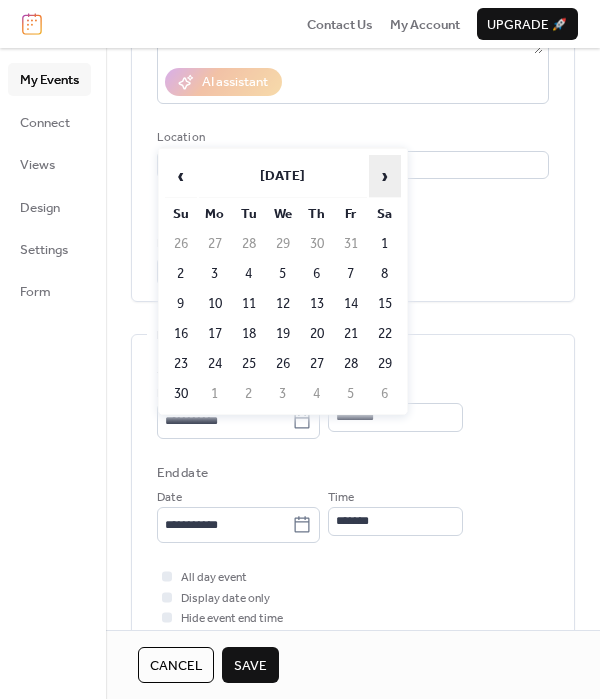 click on "›" at bounding box center [385, 176] 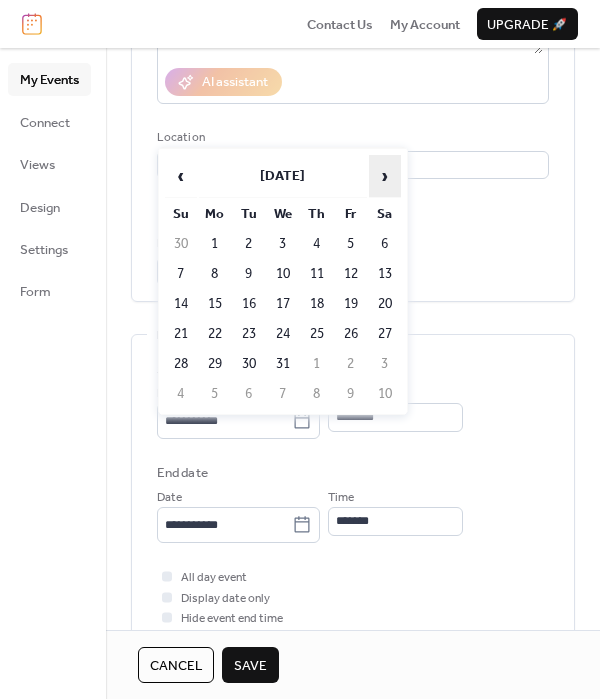 click on "›" at bounding box center [385, 176] 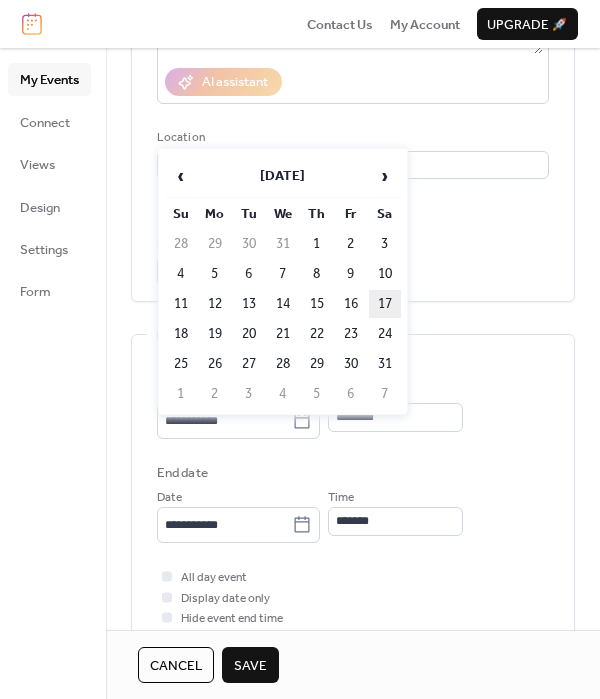 click on "17" at bounding box center (385, 304) 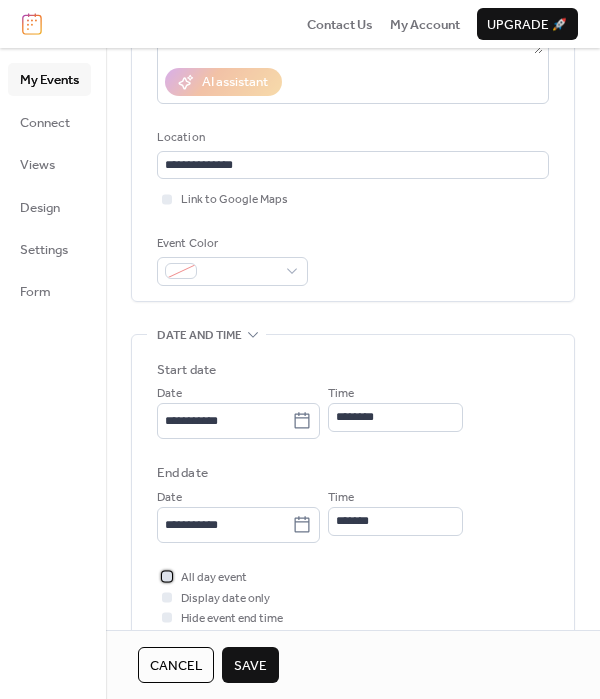click at bounding box center [167, 577] 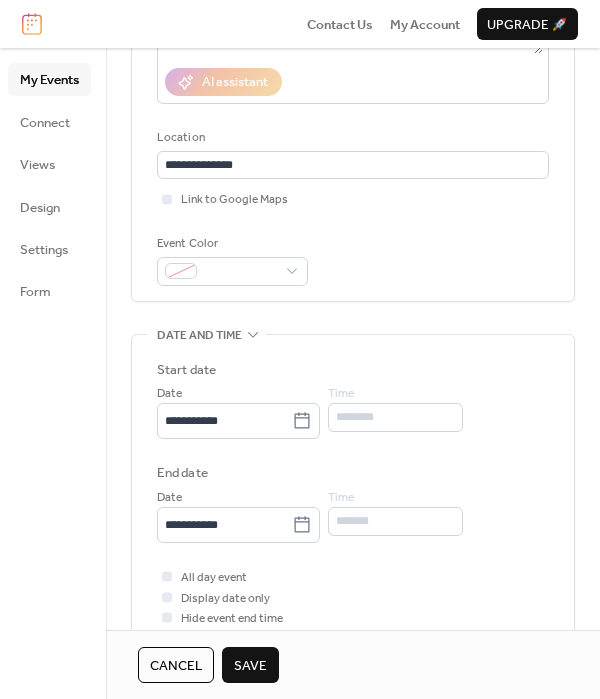 click on "Save" at bounding box center (250, 666) 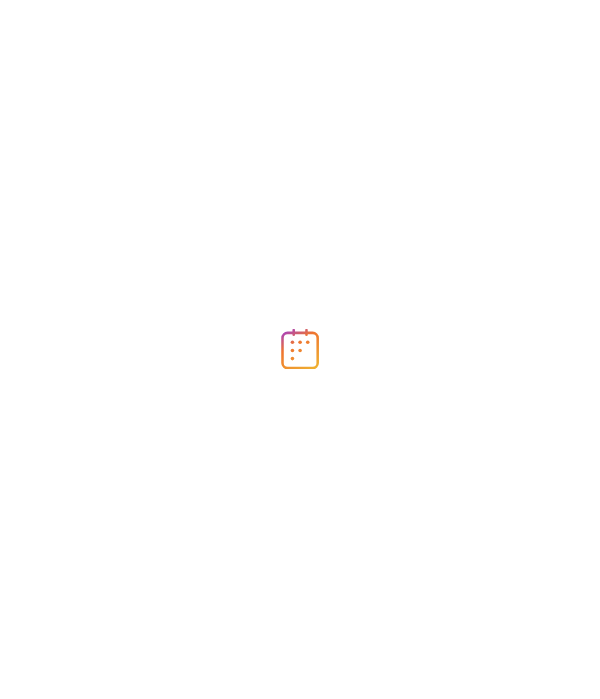 scroll, scrollTop: 0, scrollLeft: 0, axis: both 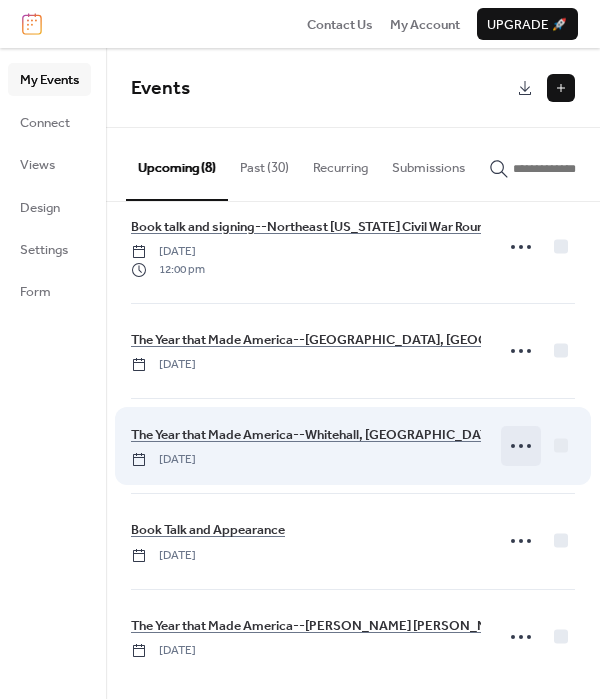click 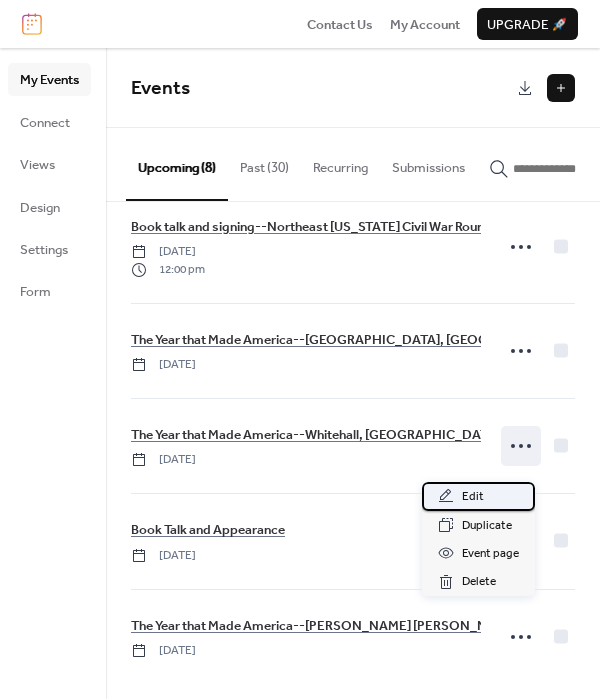 click on "Edit" at bounding box center [478, 496] 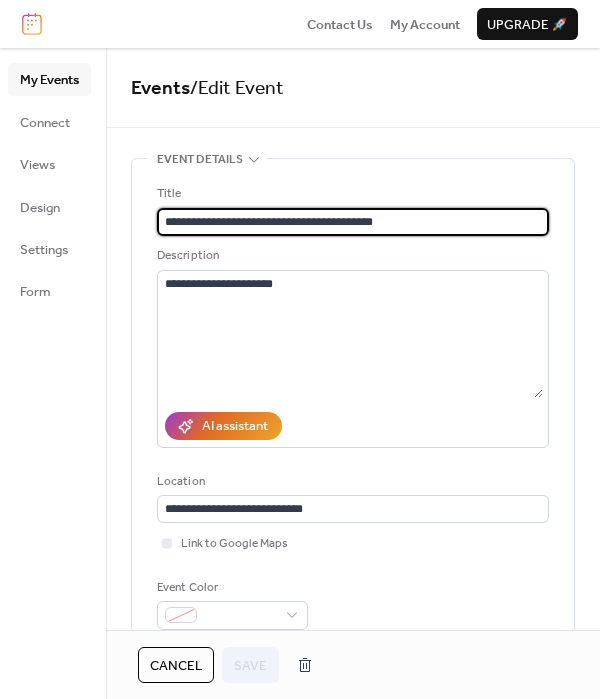 click on "**********" at bounding box center (353, 222) 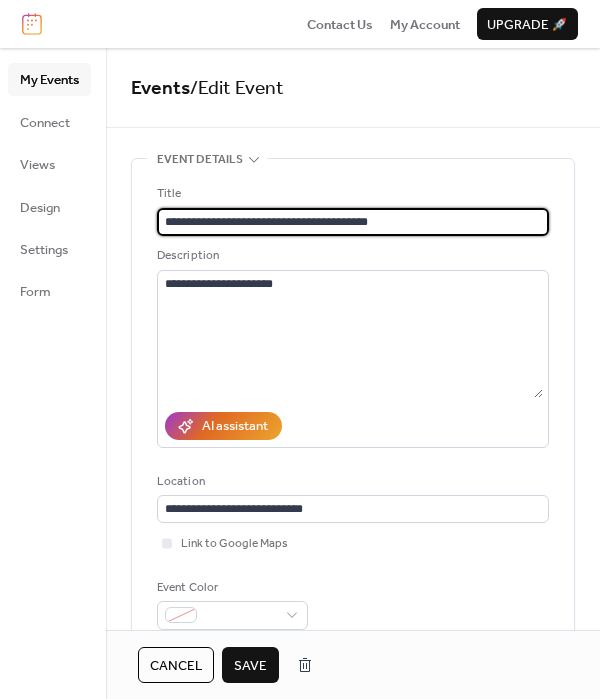 type on "**********" 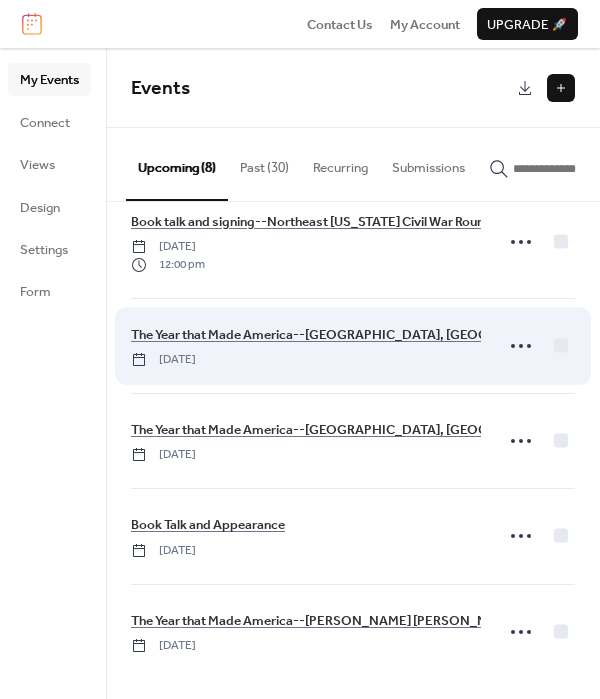 scroll, scrollTop: 334, scrollLeft: 0, axis: vertical 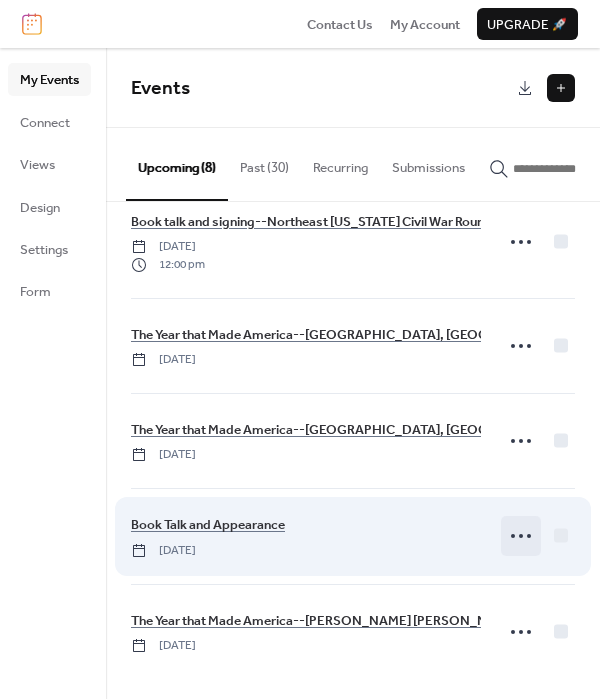 click 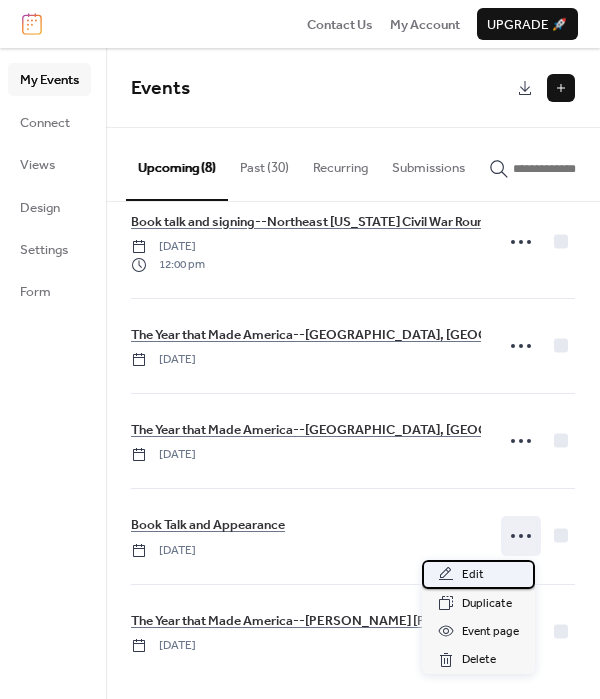 click on "Edit" at bounding box center (478, 574) 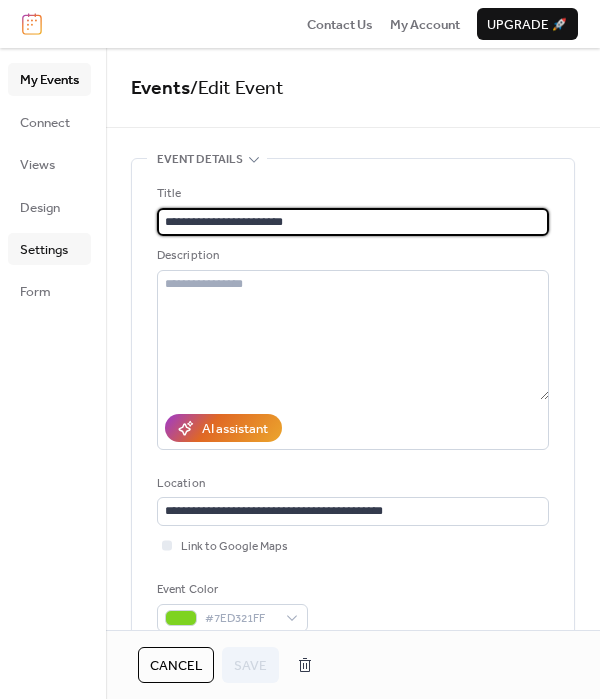 drag, startPoint x: 303, startPoint y: 225, endPoint x: 46, endPoint y: 235, distance: 257.1945 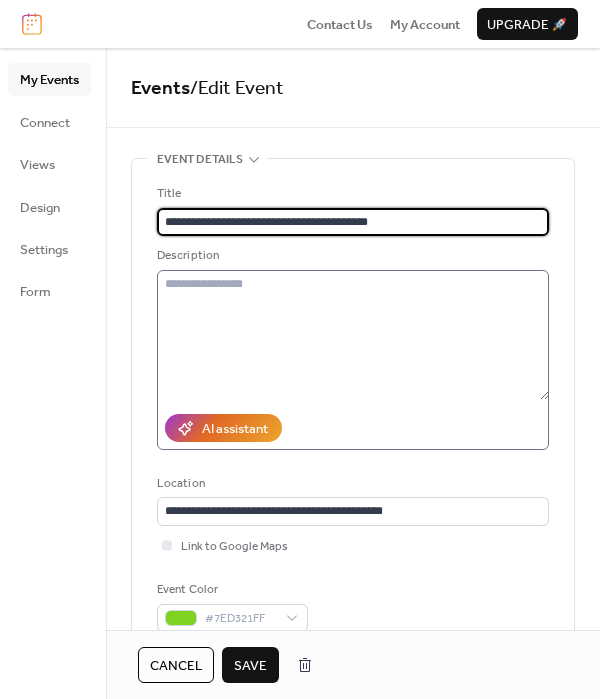 type on "**********" 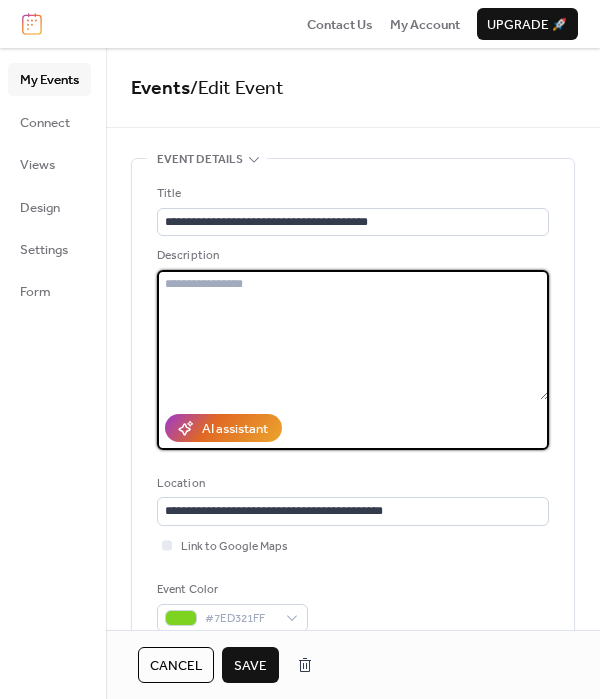 click at bounding box center (353, 335) 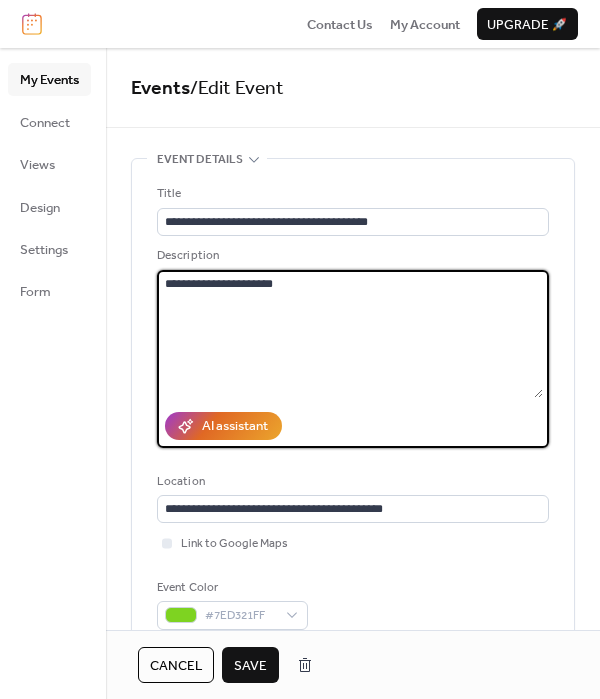 type on "**********" 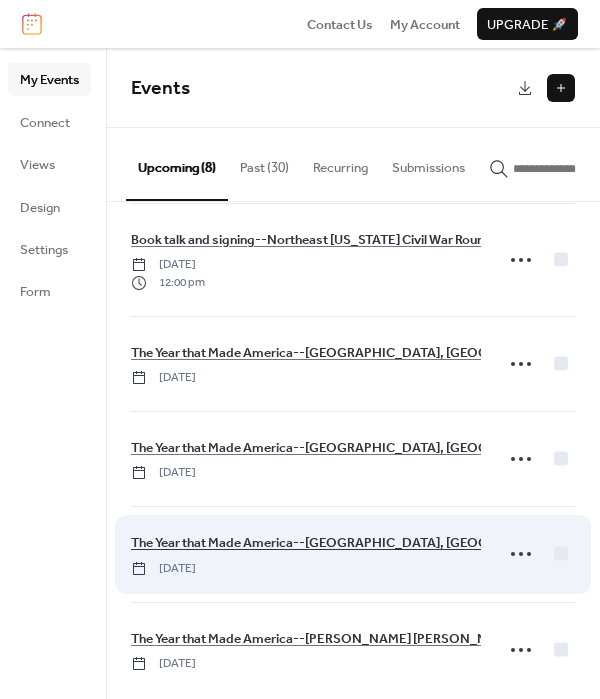 scroll, scrollTop: 304, scrollLeft: 0, axis: vertical 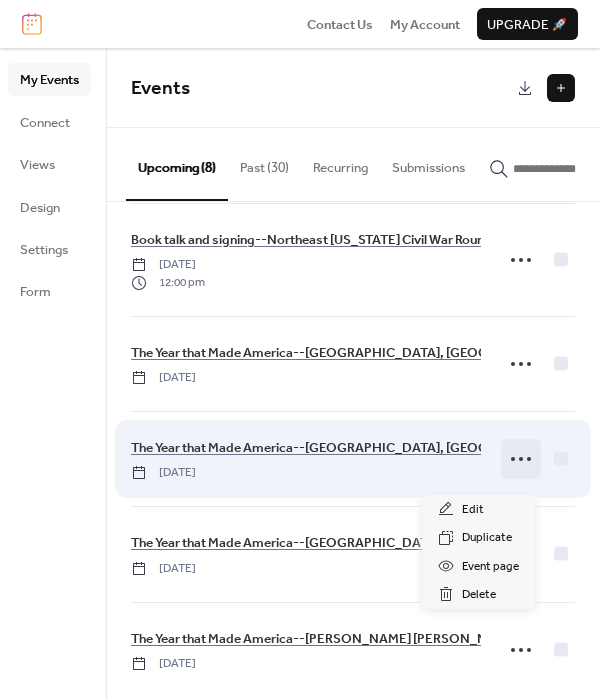 click 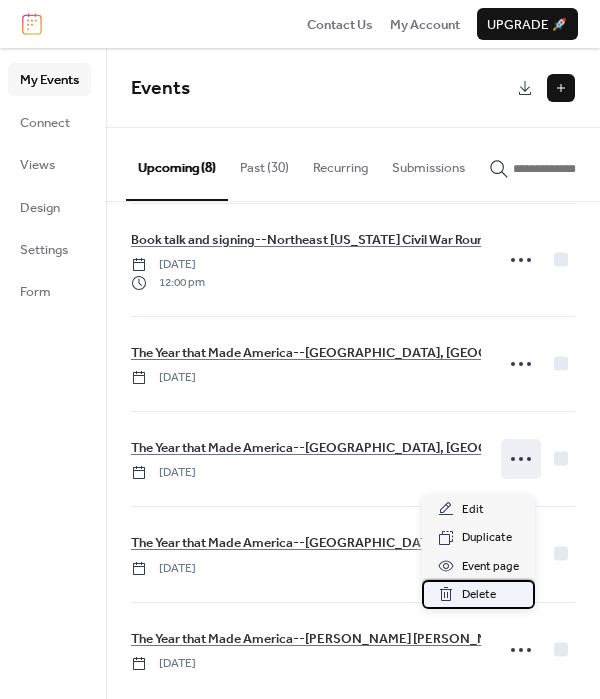 click on "Delete" at bounding box center (479, 595) 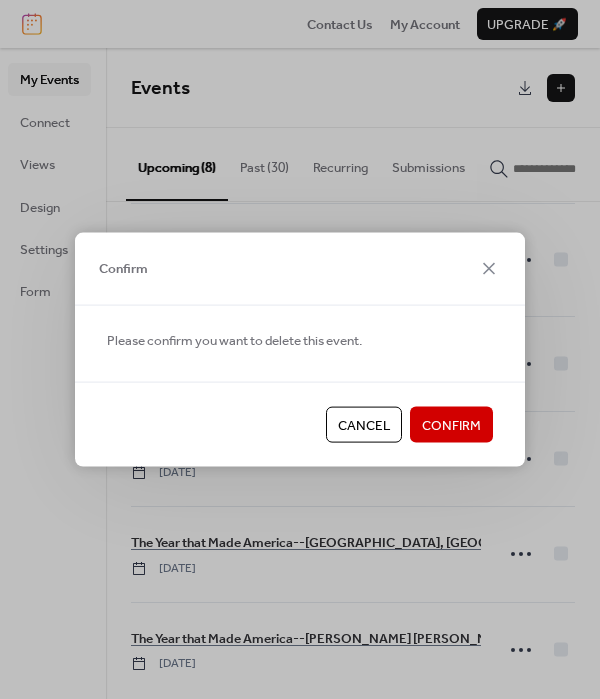 click on "Confirm" at bounding box center [451, 426] 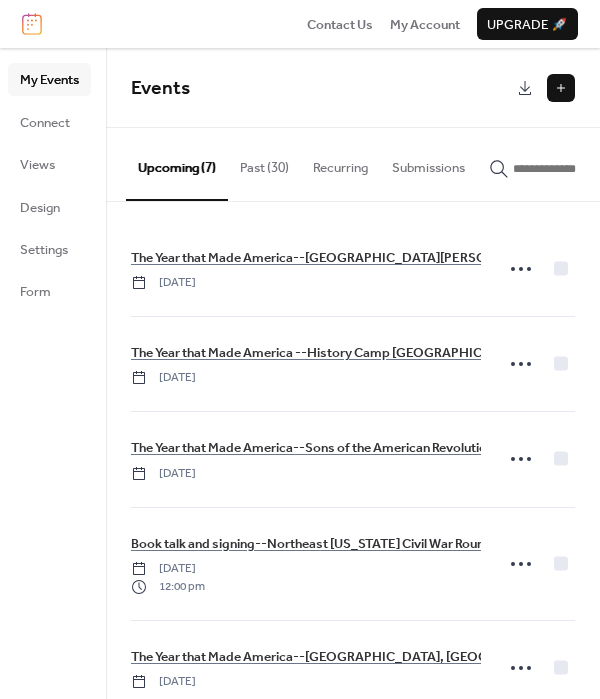 scroll, scrollTop: 0, scrollLeft: 0, axis: both 